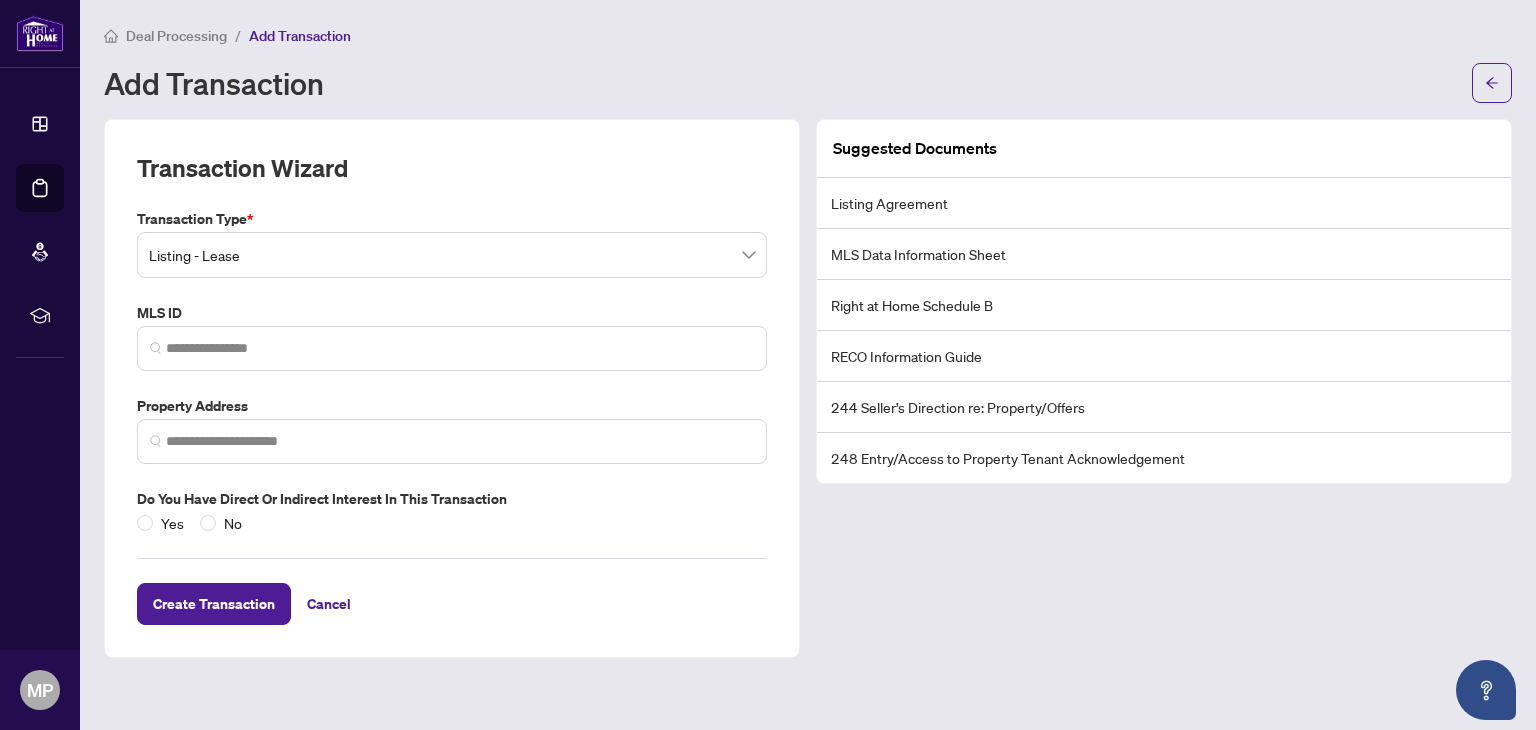 scroll, scrollTop: 0, scrollLeft: 0, axis: both 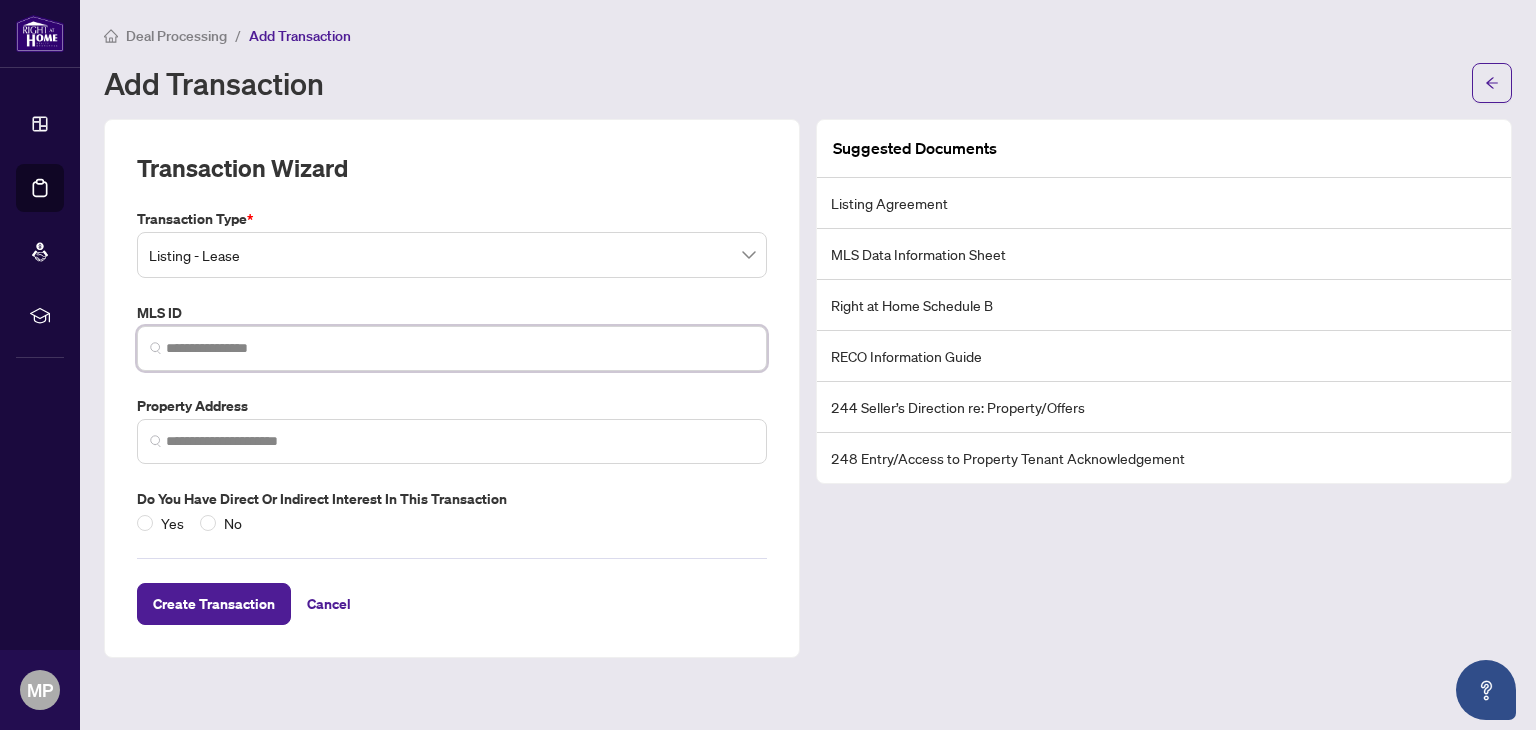 paste on "*********" 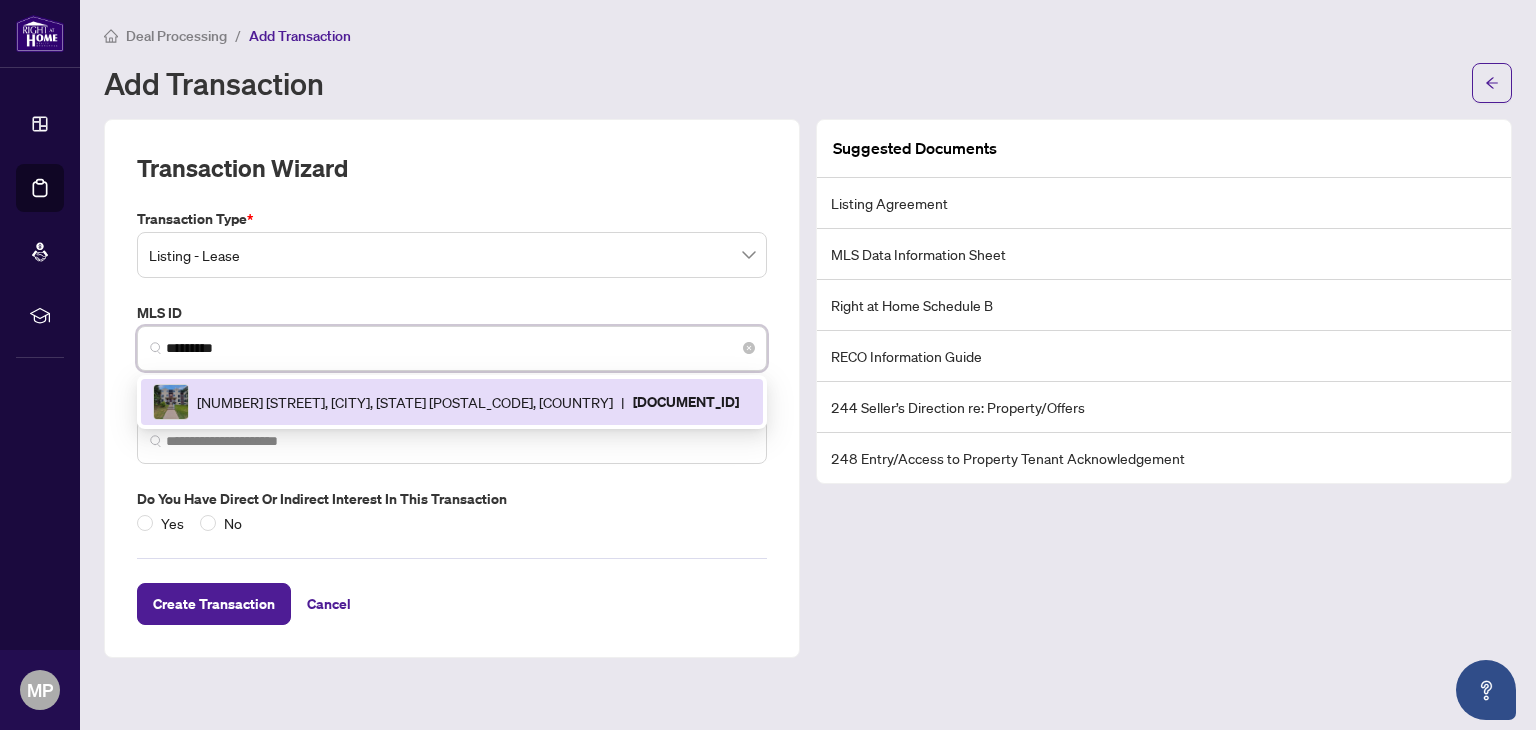 click on "[NUMBER] [STREET], [CITY], [STATE] [POSTAL_CODE], [COUNTRY]" at bounding box center [405, 402] 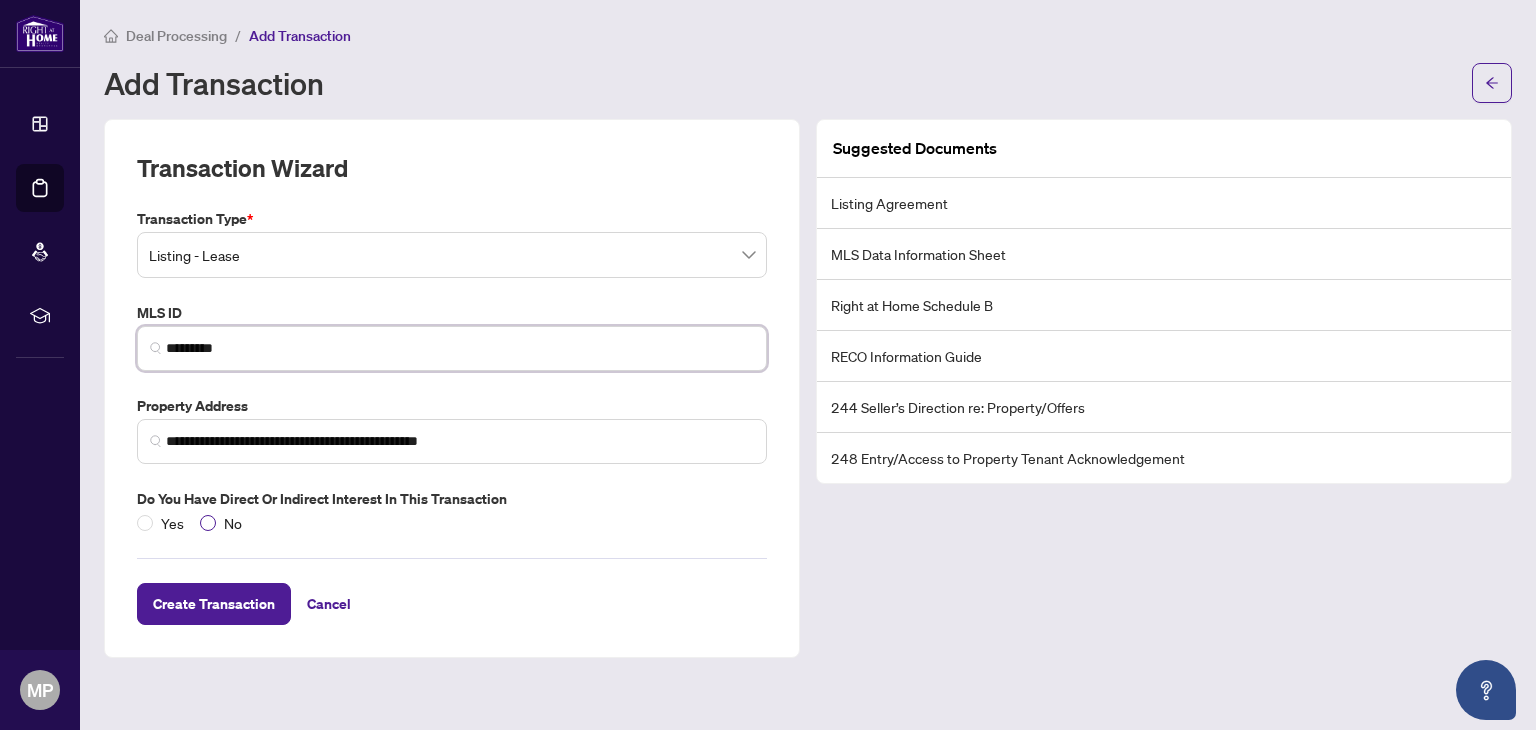 type on "*********" 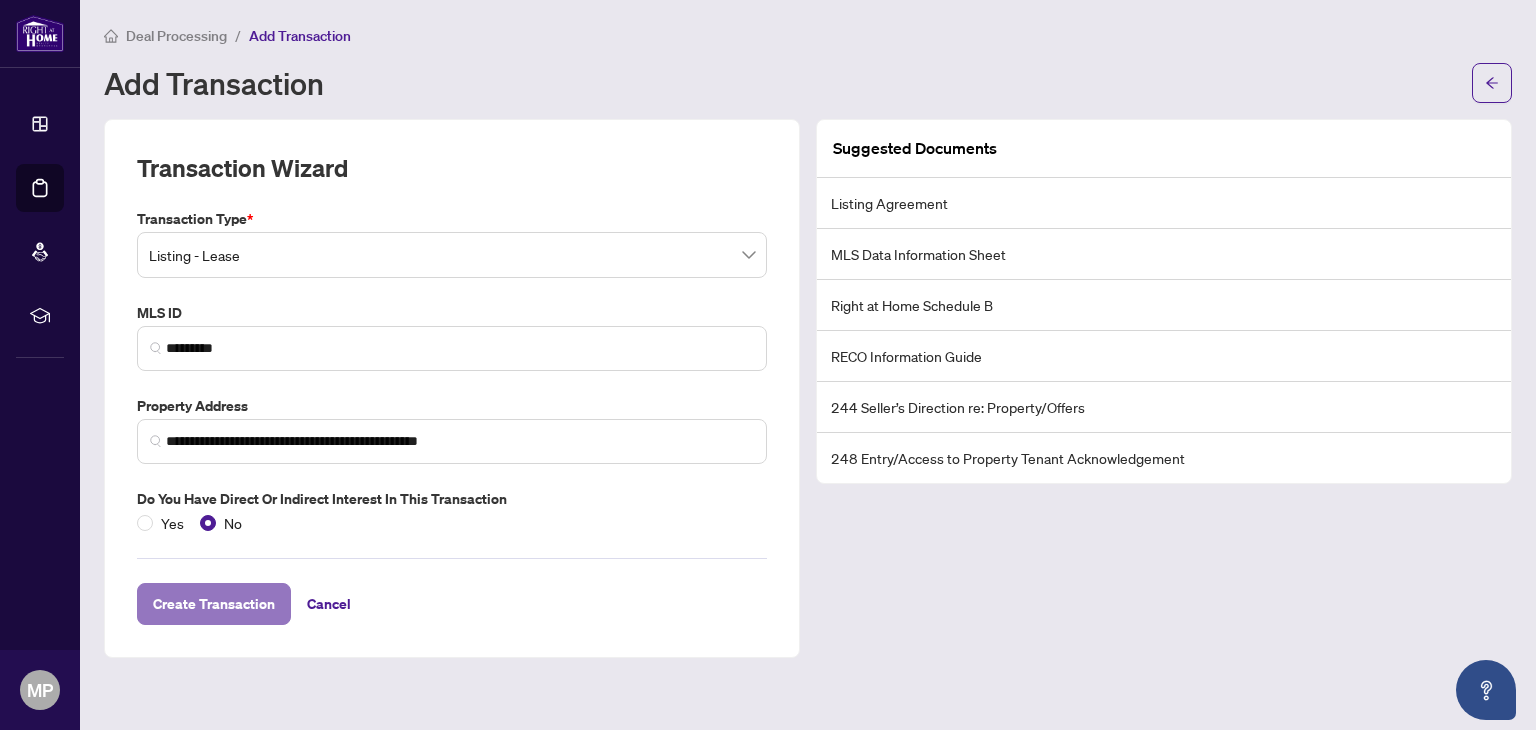 click on "Create Transaction" at bounding box center (214, 604) 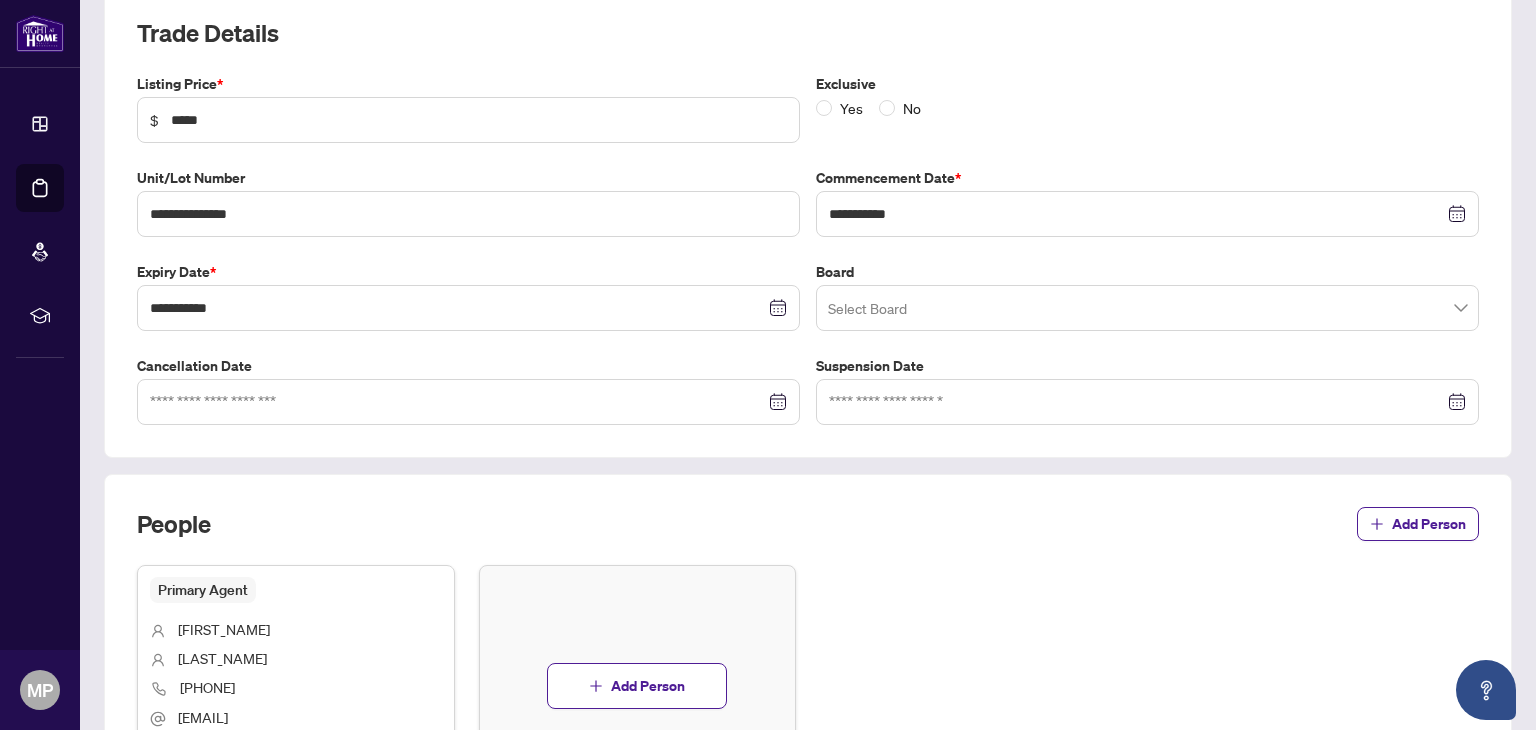 scroll, scrollTop: 533, scrollLeft: 0, axis: vertical 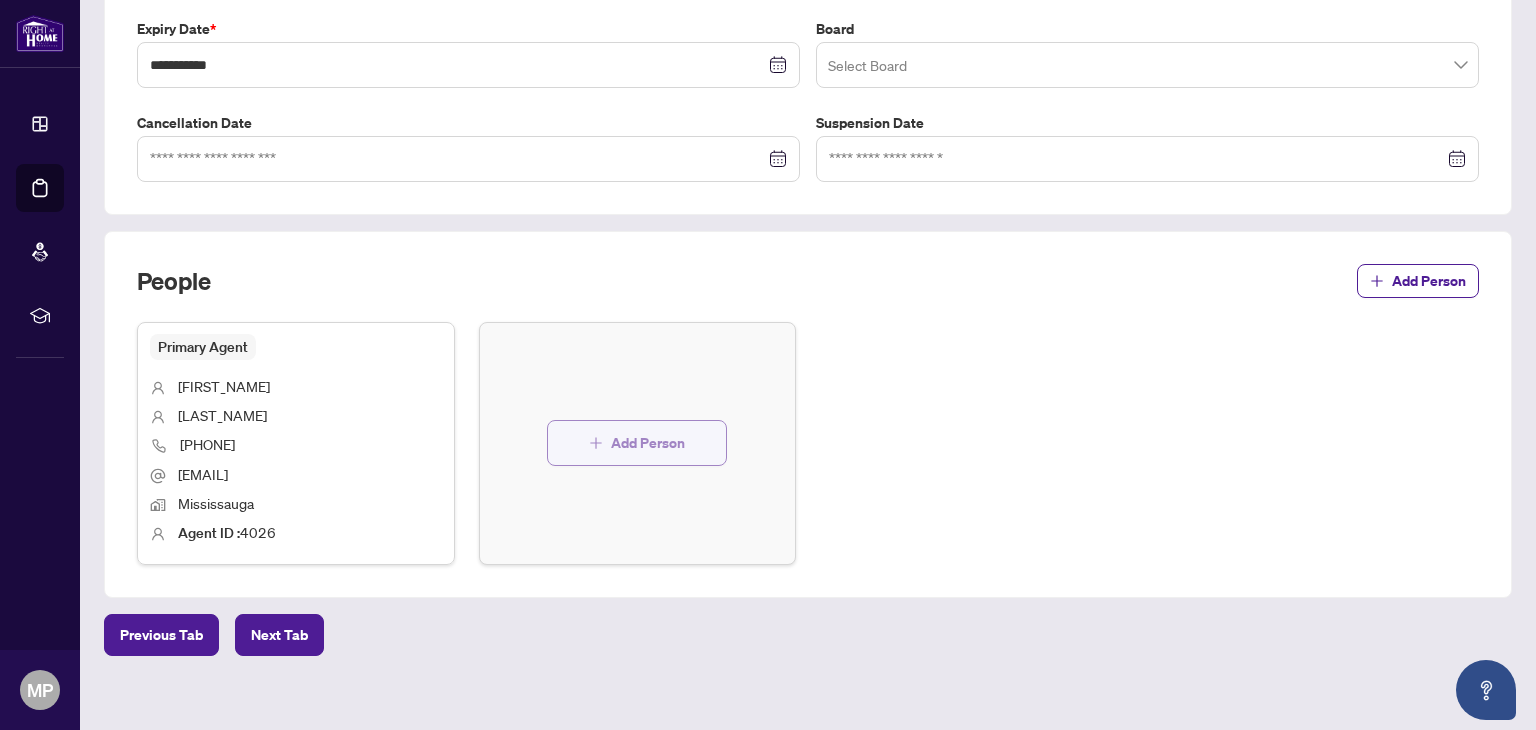 click on "Add Person" at bounding box center (648, 443) 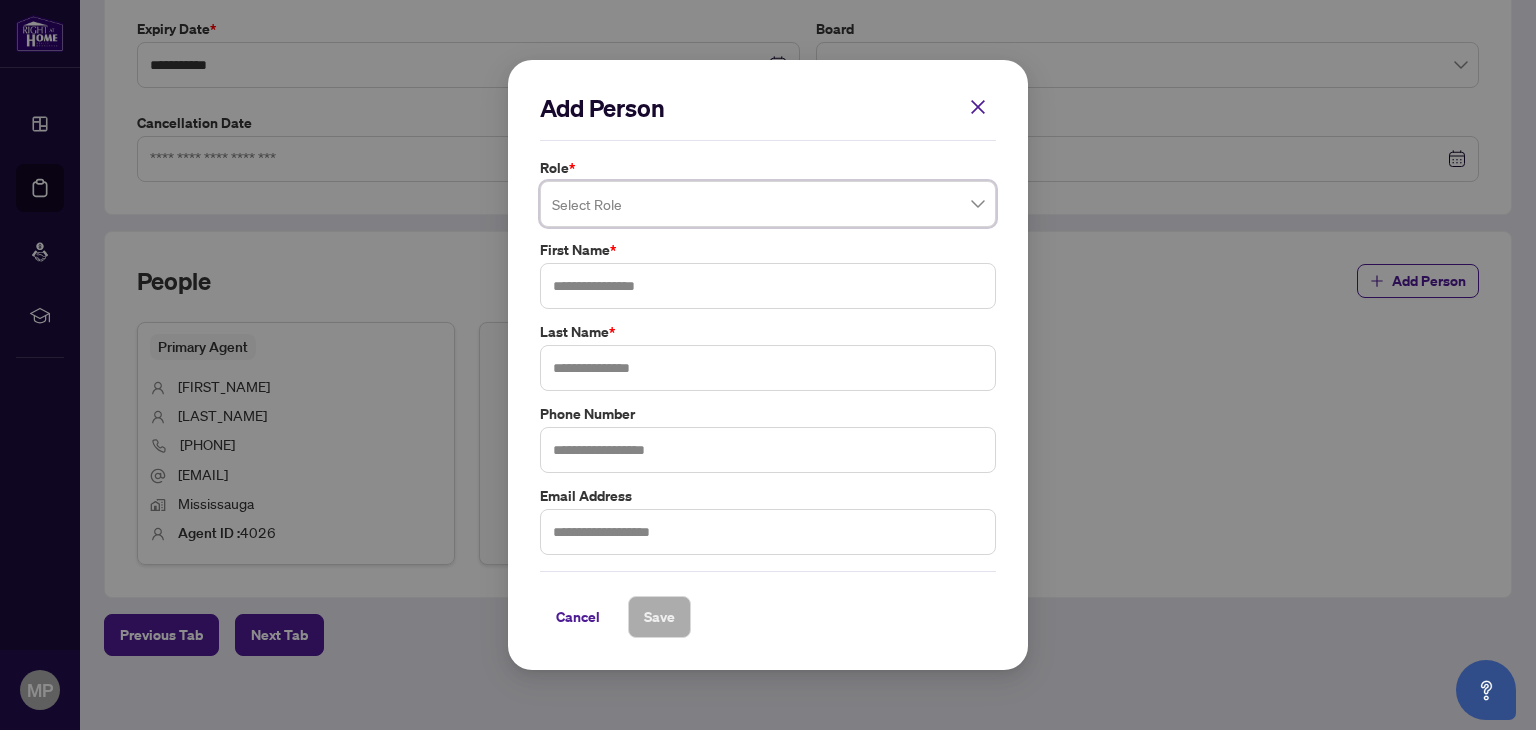 click at bounding box center [768, 204] 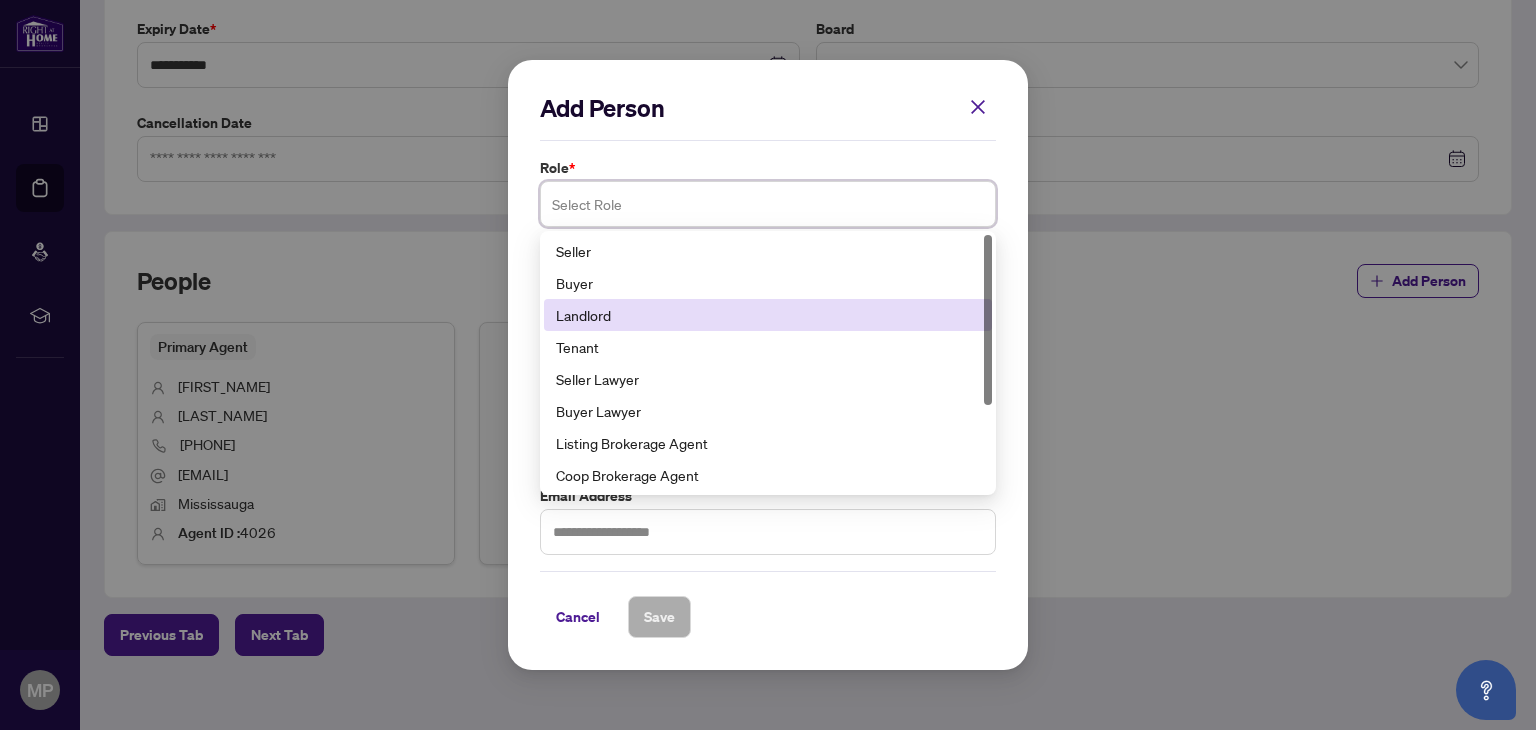 click on "Landlord" at bounding box center (768, 315) 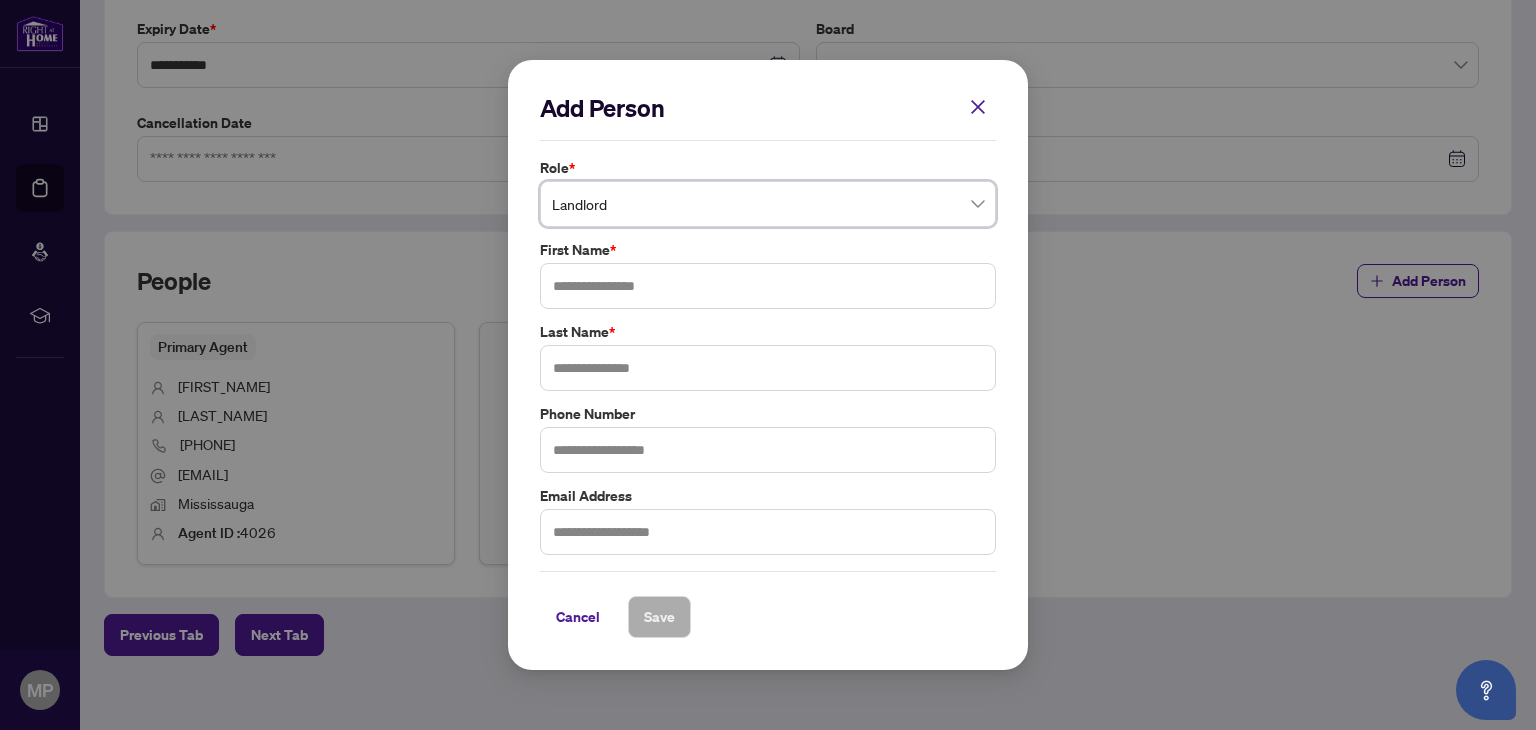 click on "Add Person Role * Landlord Landlord 2 3 4 Seller Buyer Landlord Tenant Seller Lawyer Buyer Lawyer Listing Brokerage Agent Coop Brokerage Agent Additional RAHR agent Corporation Buyer First Name * Last Name * Phone Number Email Address Cancel Save Cancel OK" at bounding box center [768, 365] 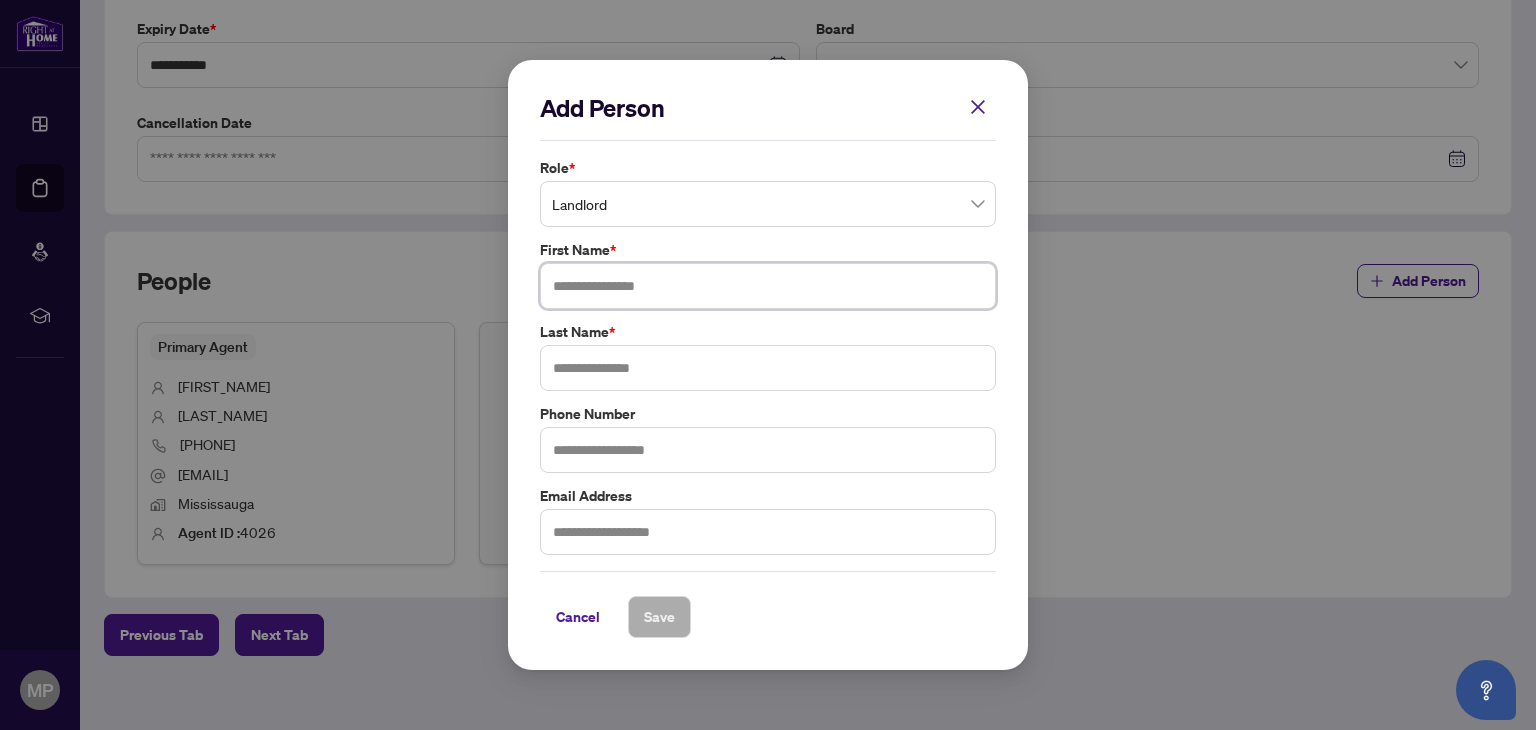 click at bounding box center [768, 286] 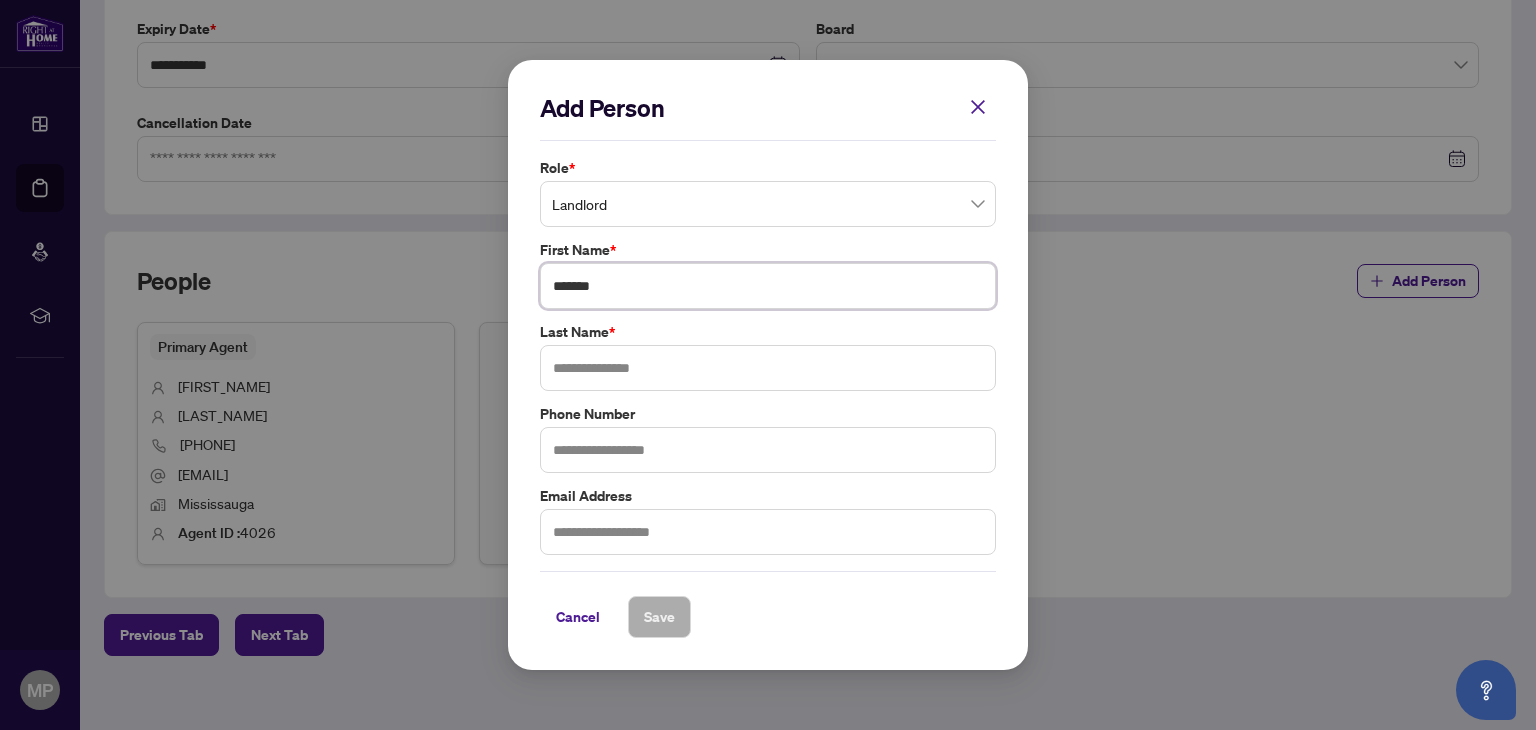 type on "*******" 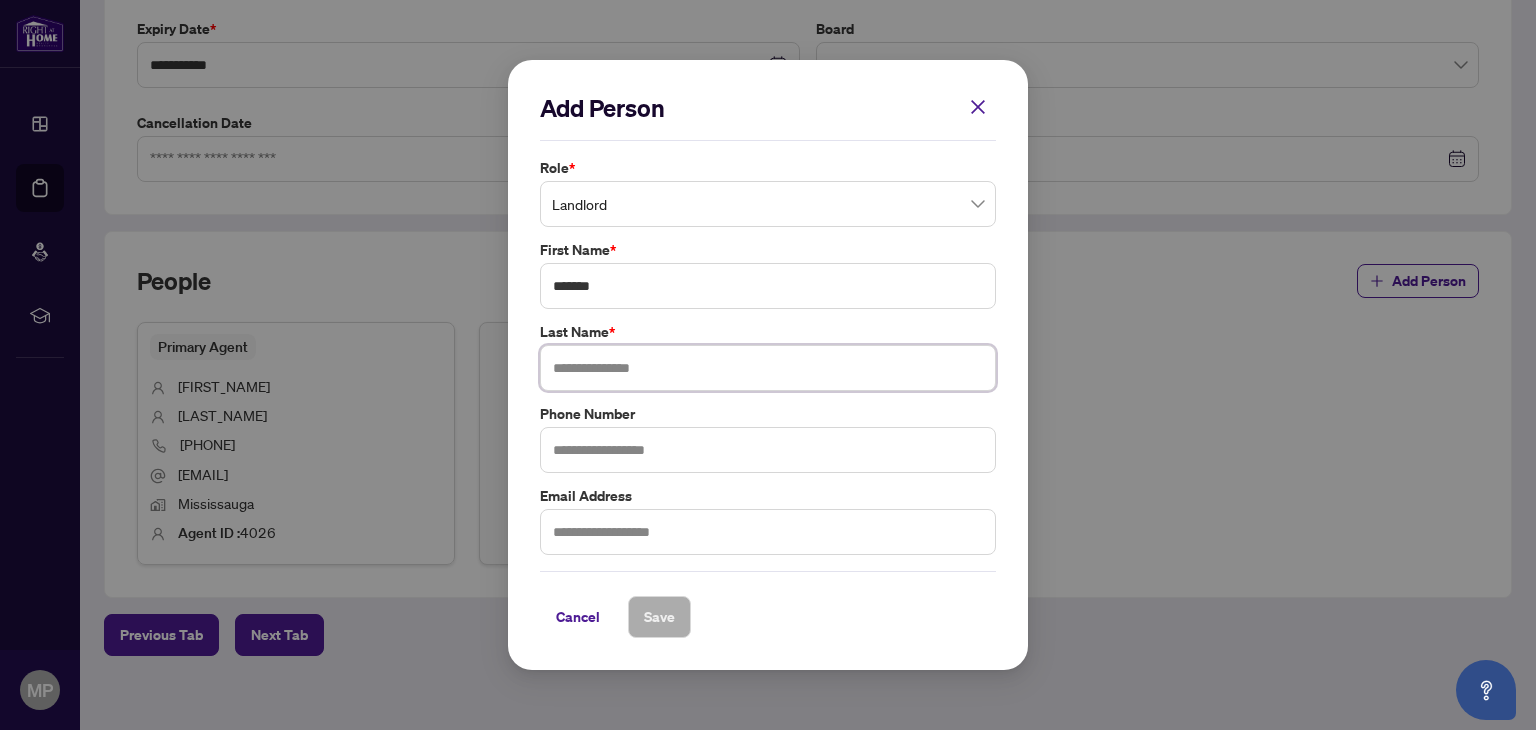 click at bounding box center [768, 368] 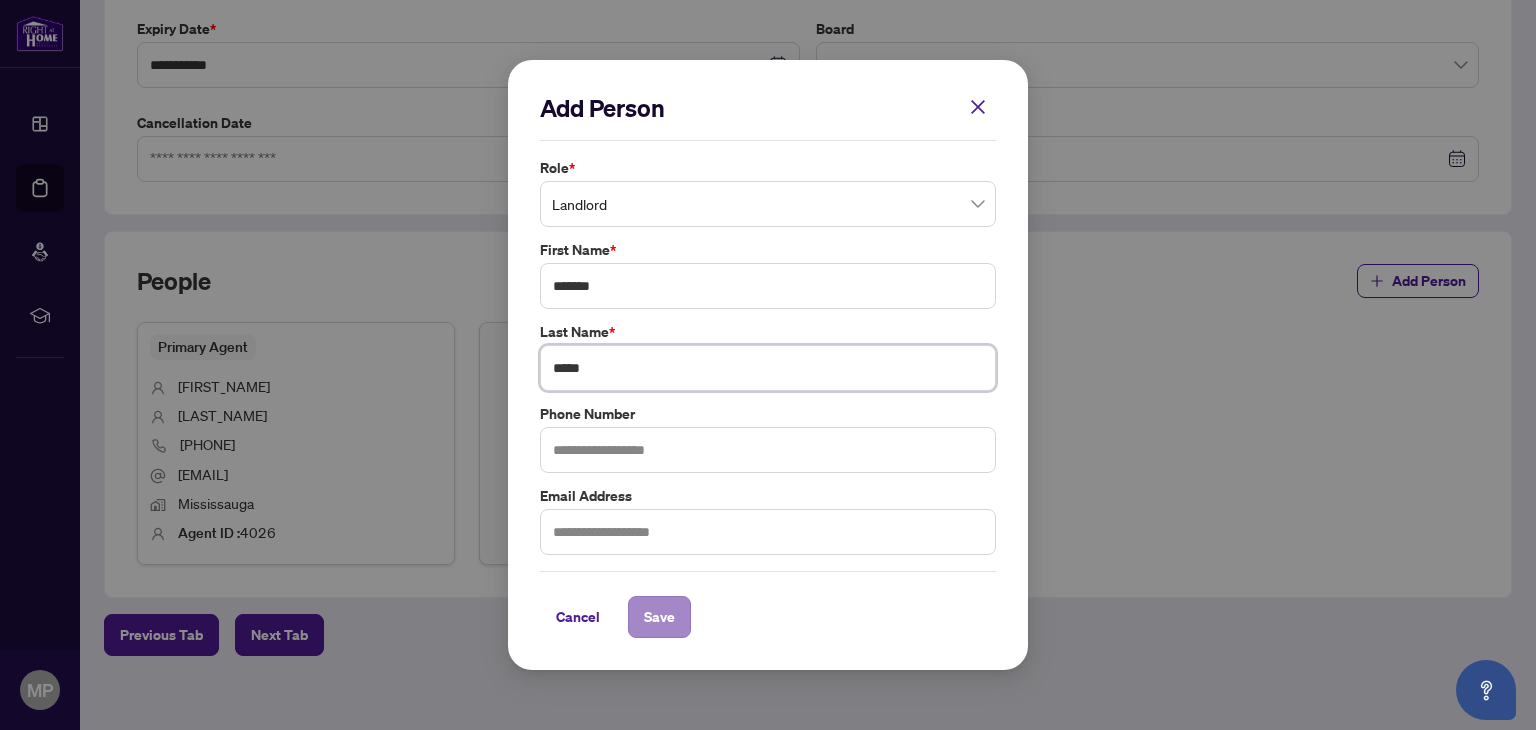 type on "*****" 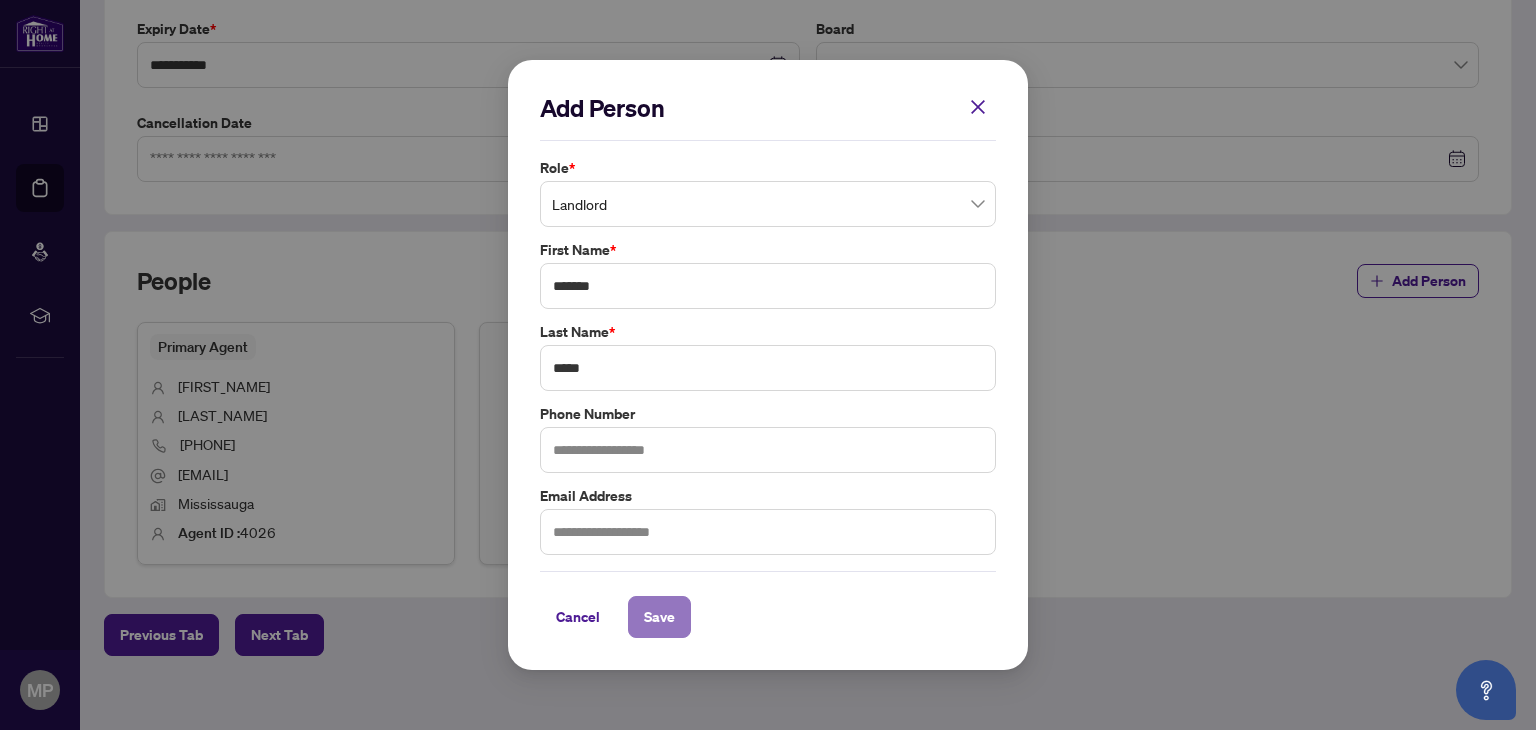 click on "Save" at bounding box center [659, 617] 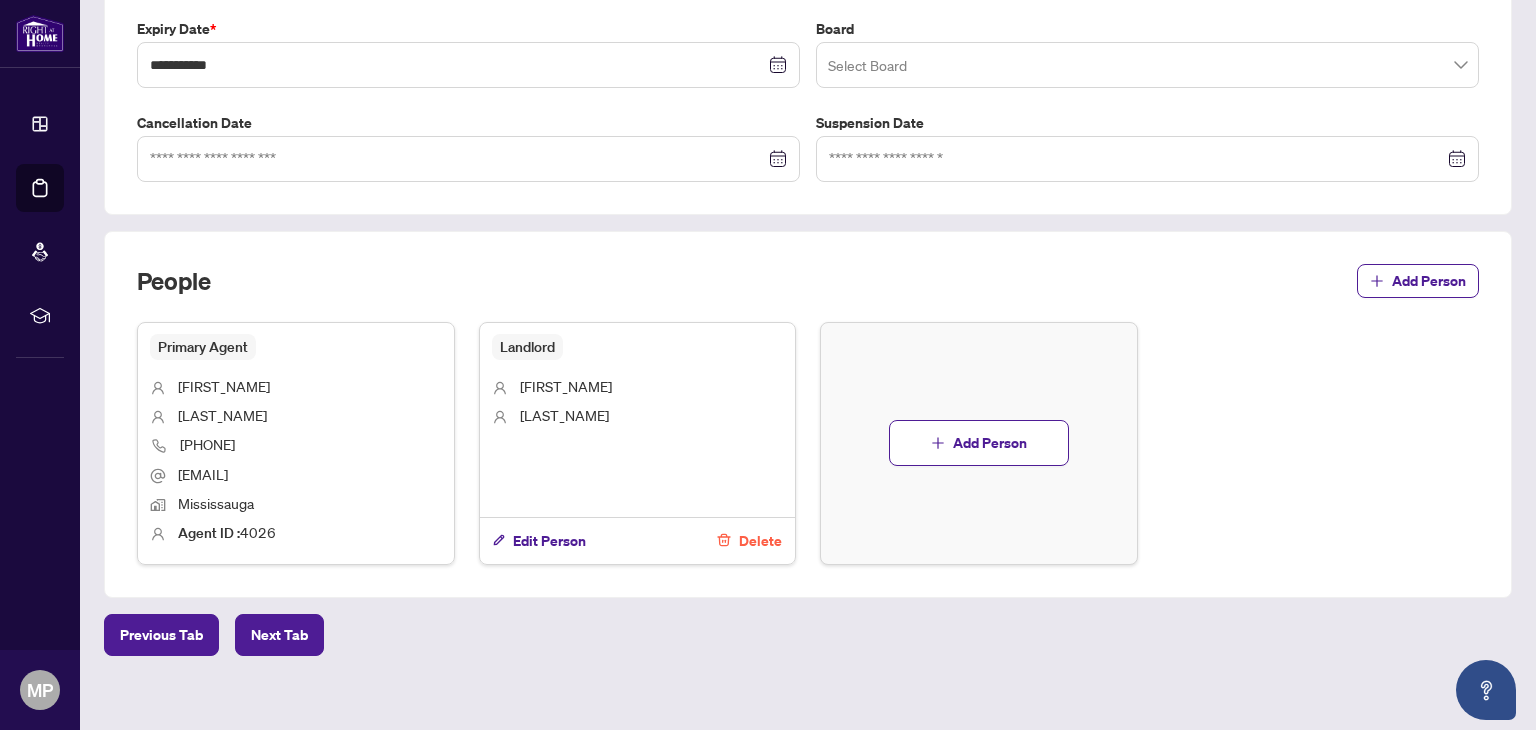 scroll, scrollTop: 547, scrollLeft: 0, axis: vertical 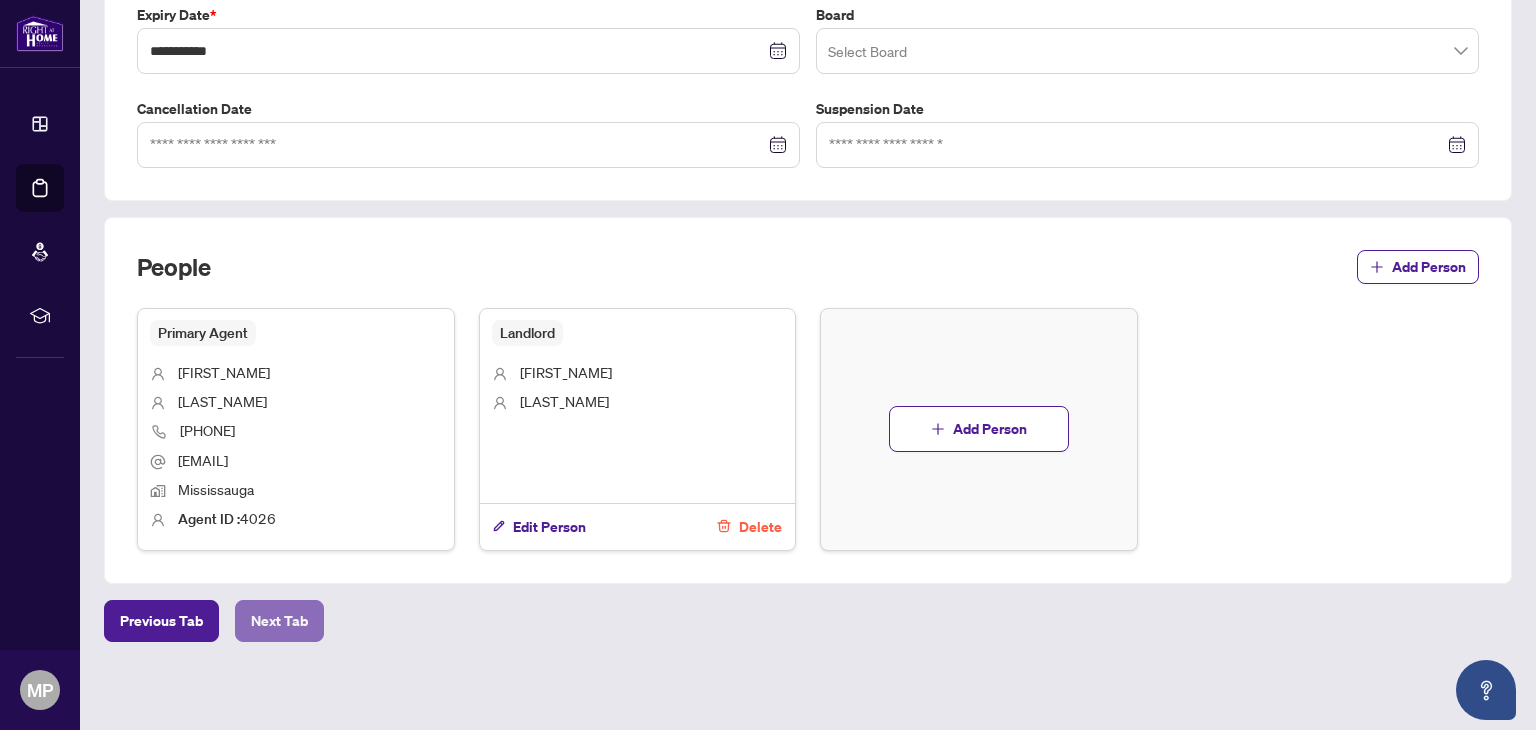 click on "Next Tab" at bounding box center [279, 621] 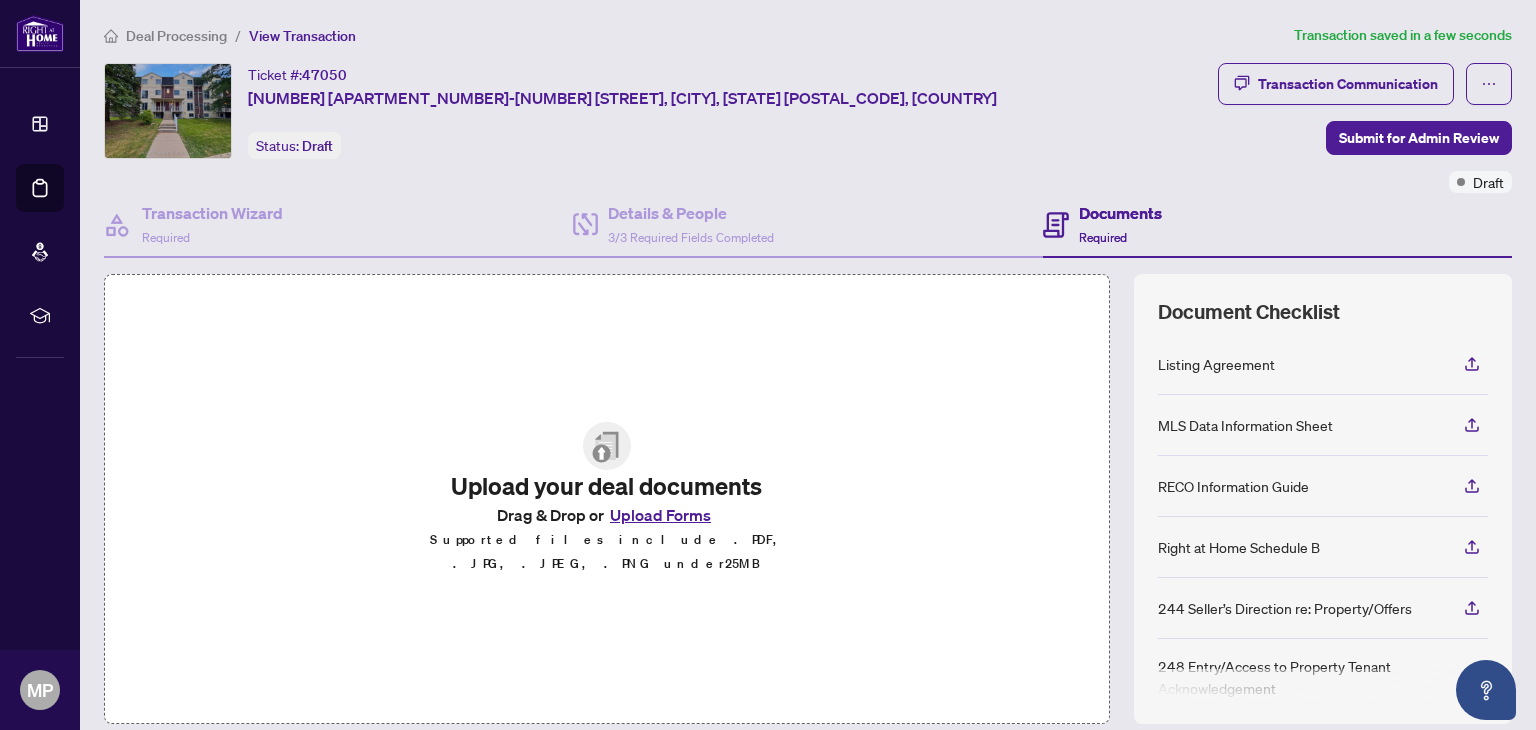 scroll, scrollTop: 144, scrollLeft: 0, axis: vertical 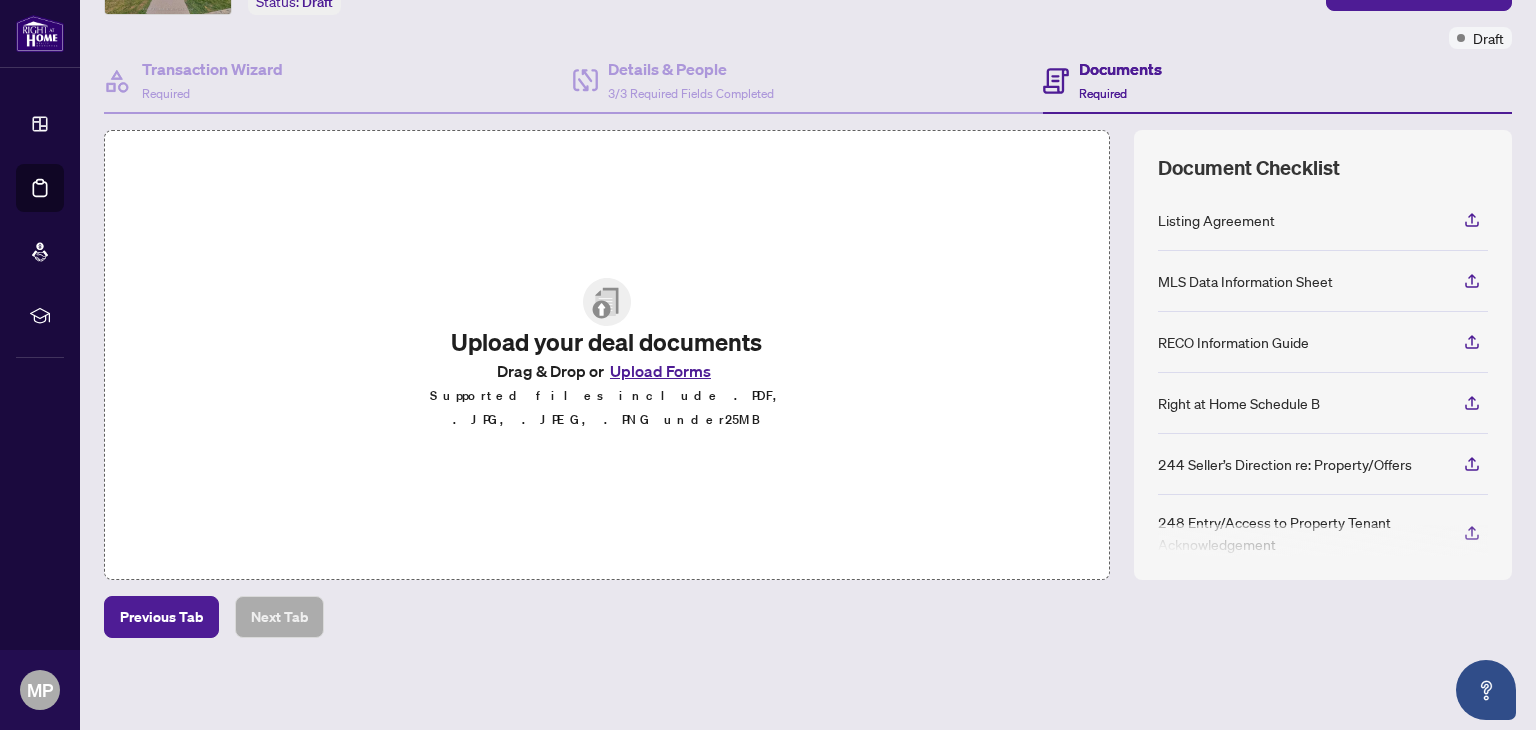 click on "Upload Forms" at bounding box center [660, 371] 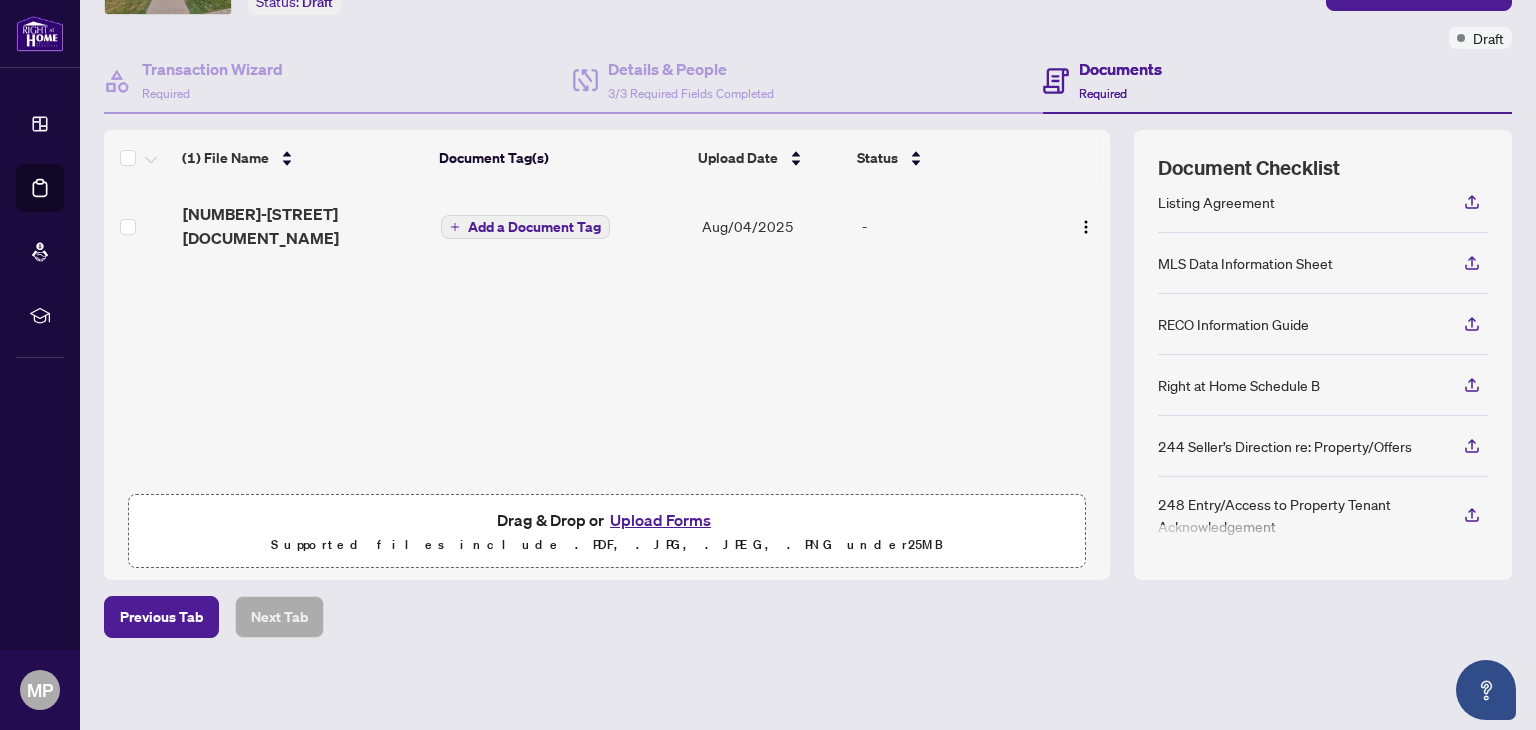 scroll, scrollTop: 22, scrollLeft: 0, axis: vertical 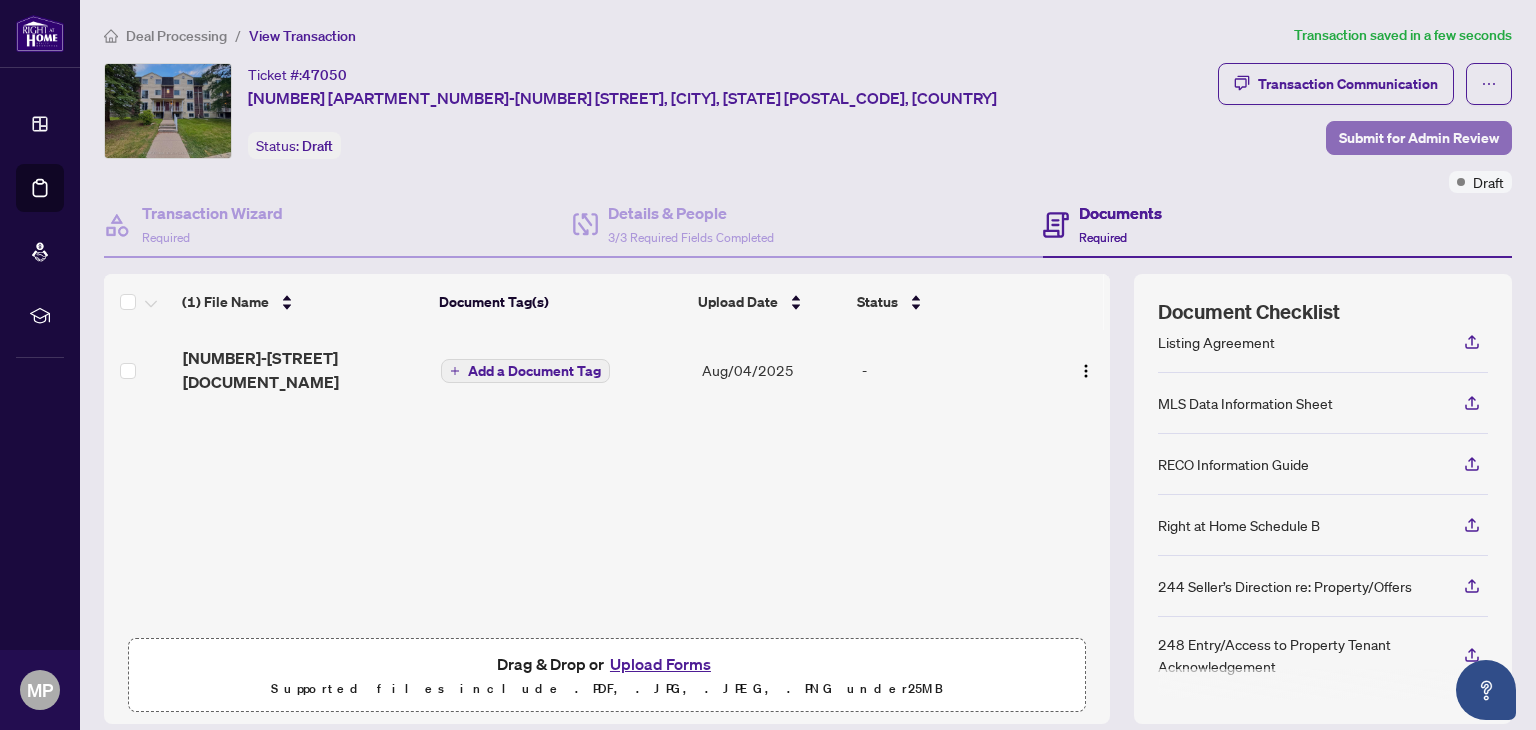 click on "Submit for Admin Review" at bounding box center [1419, 138] 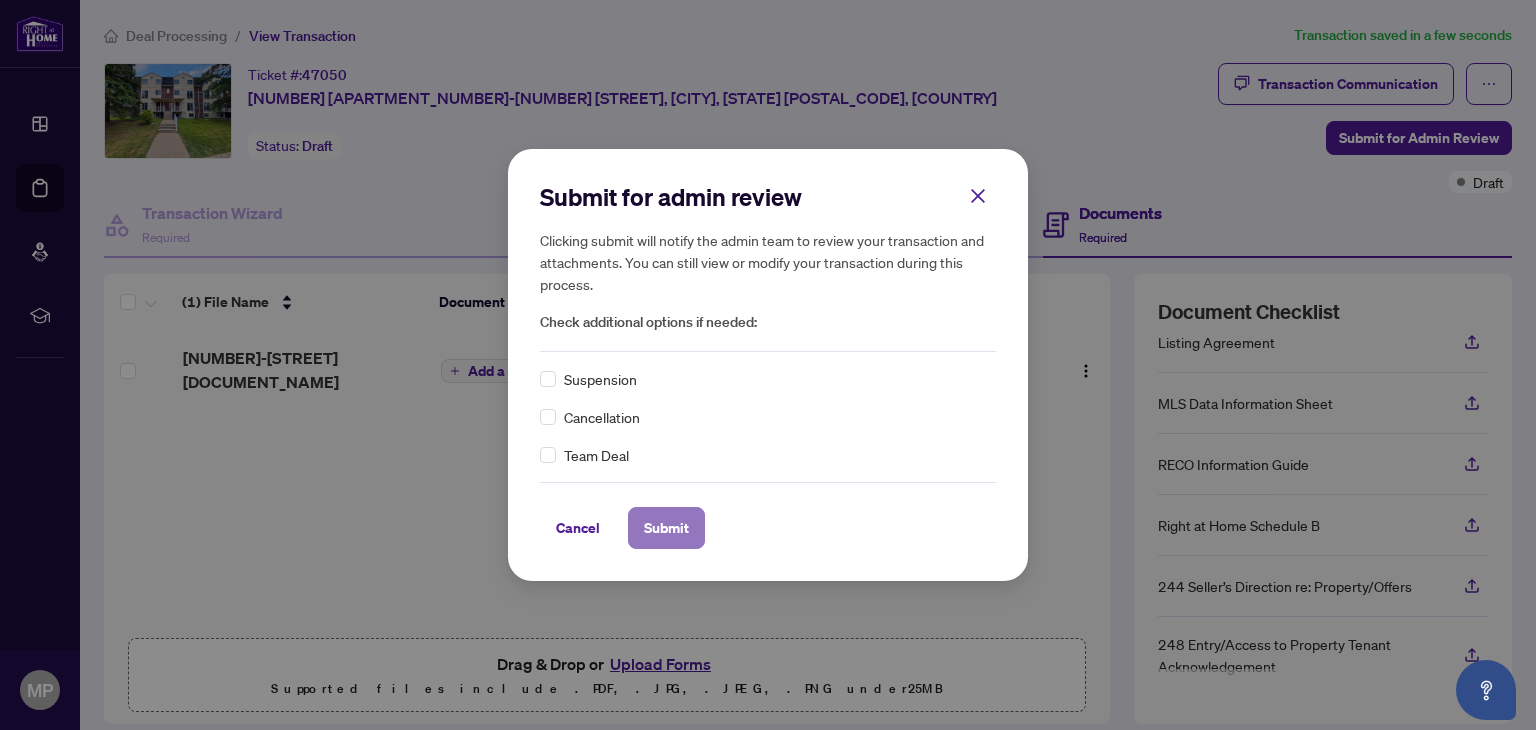click on "Submit" at bounding box center (666, 528) 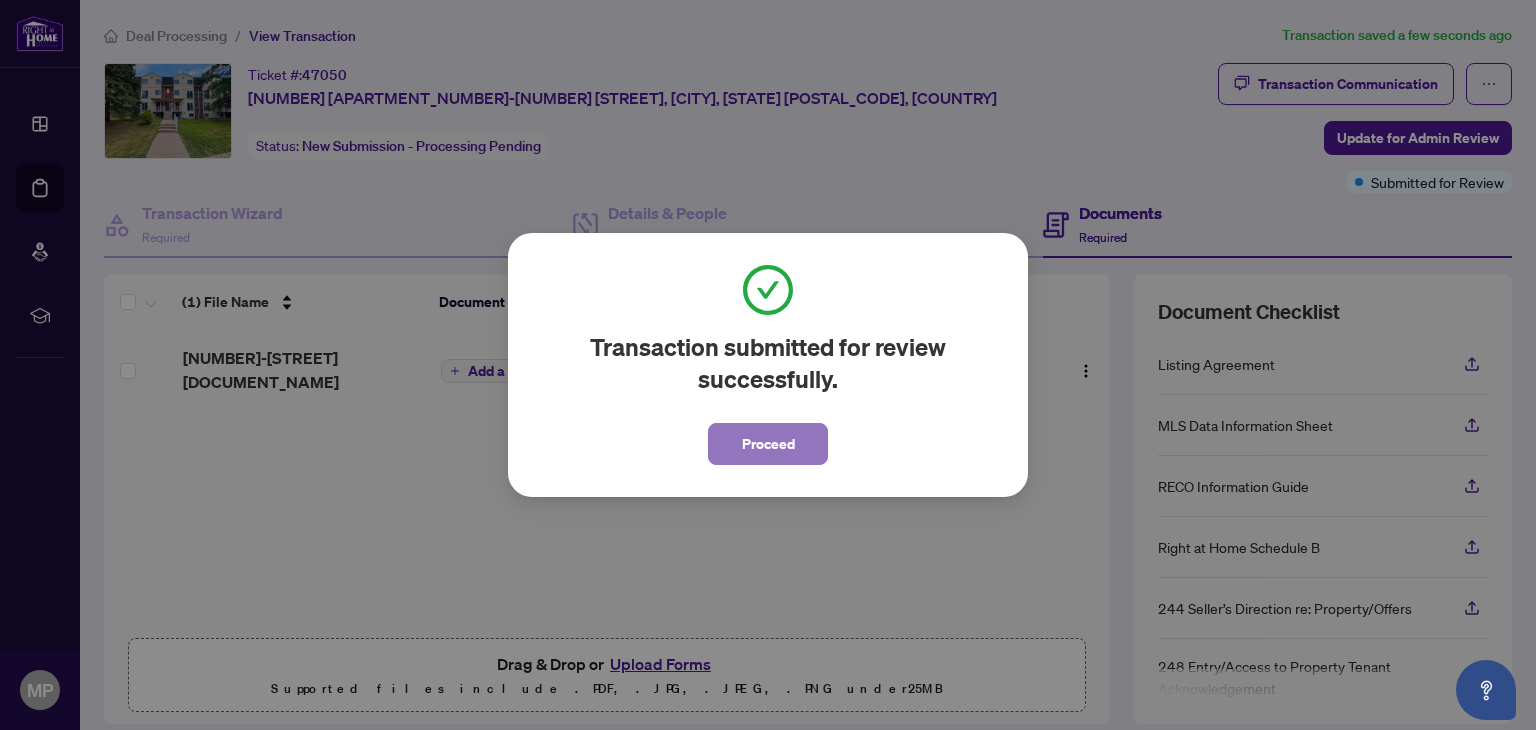click on "Proceed" at bounding box center (768, 444) 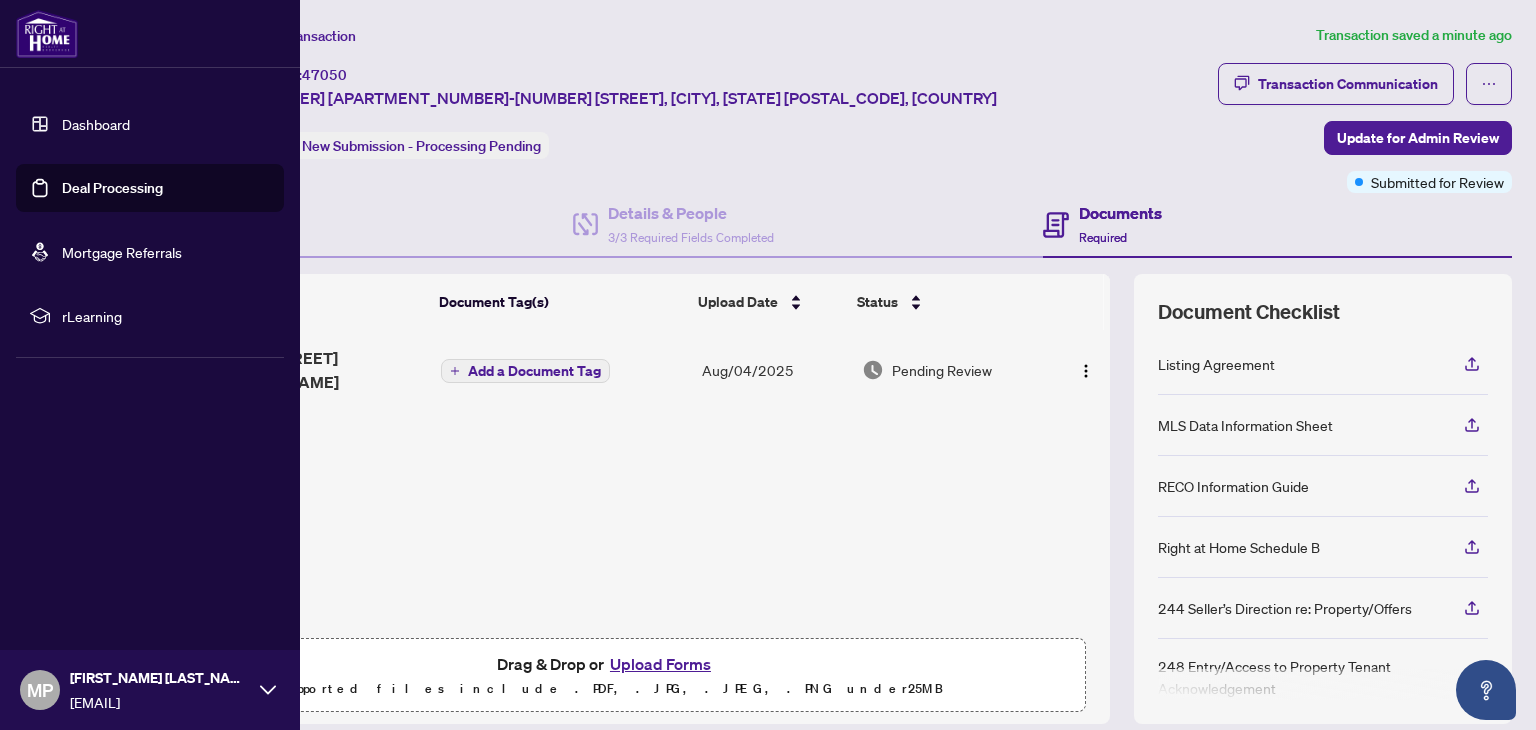 click on "Dashboard" at bounding box center [96, 124] 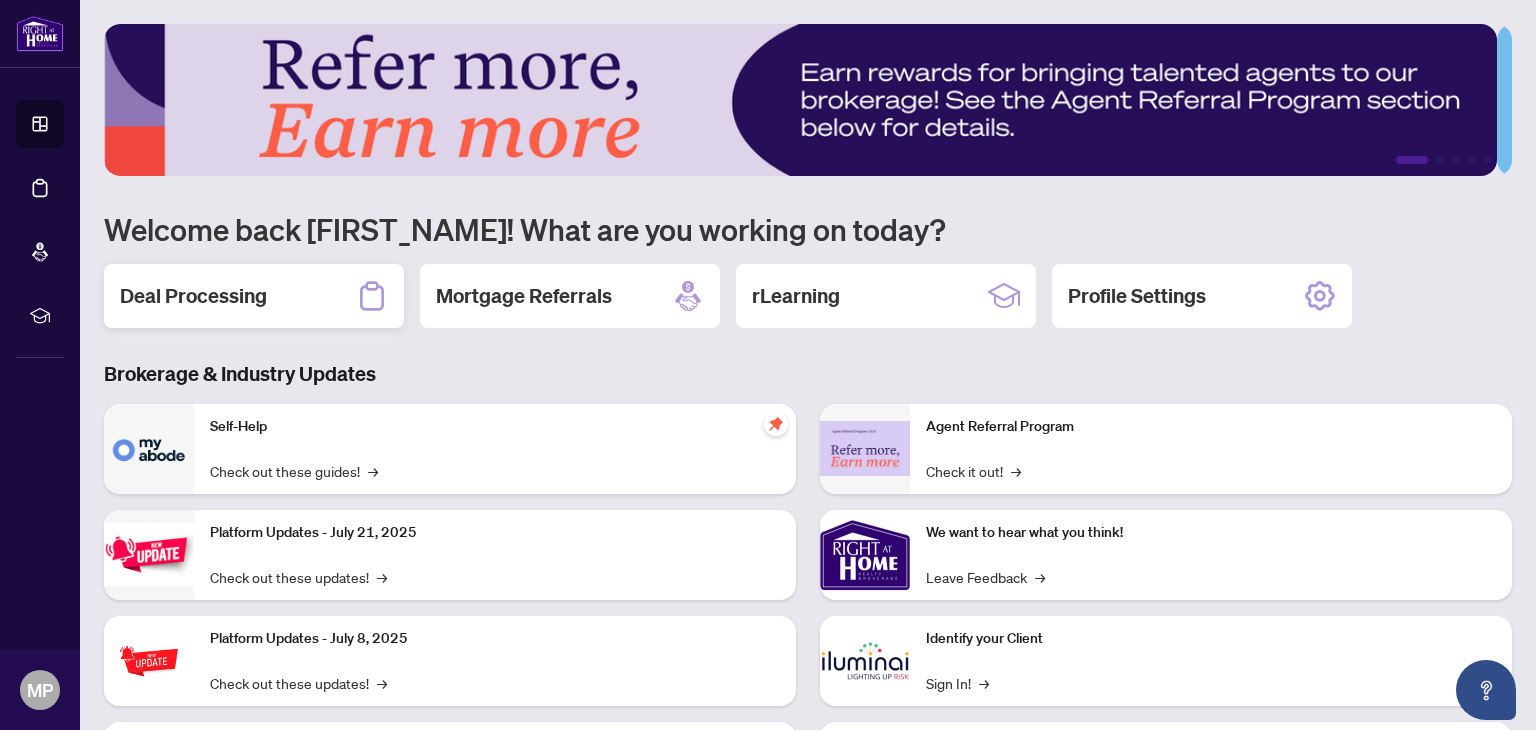 click on "Deal Processing" at bounding box center (193, 296) 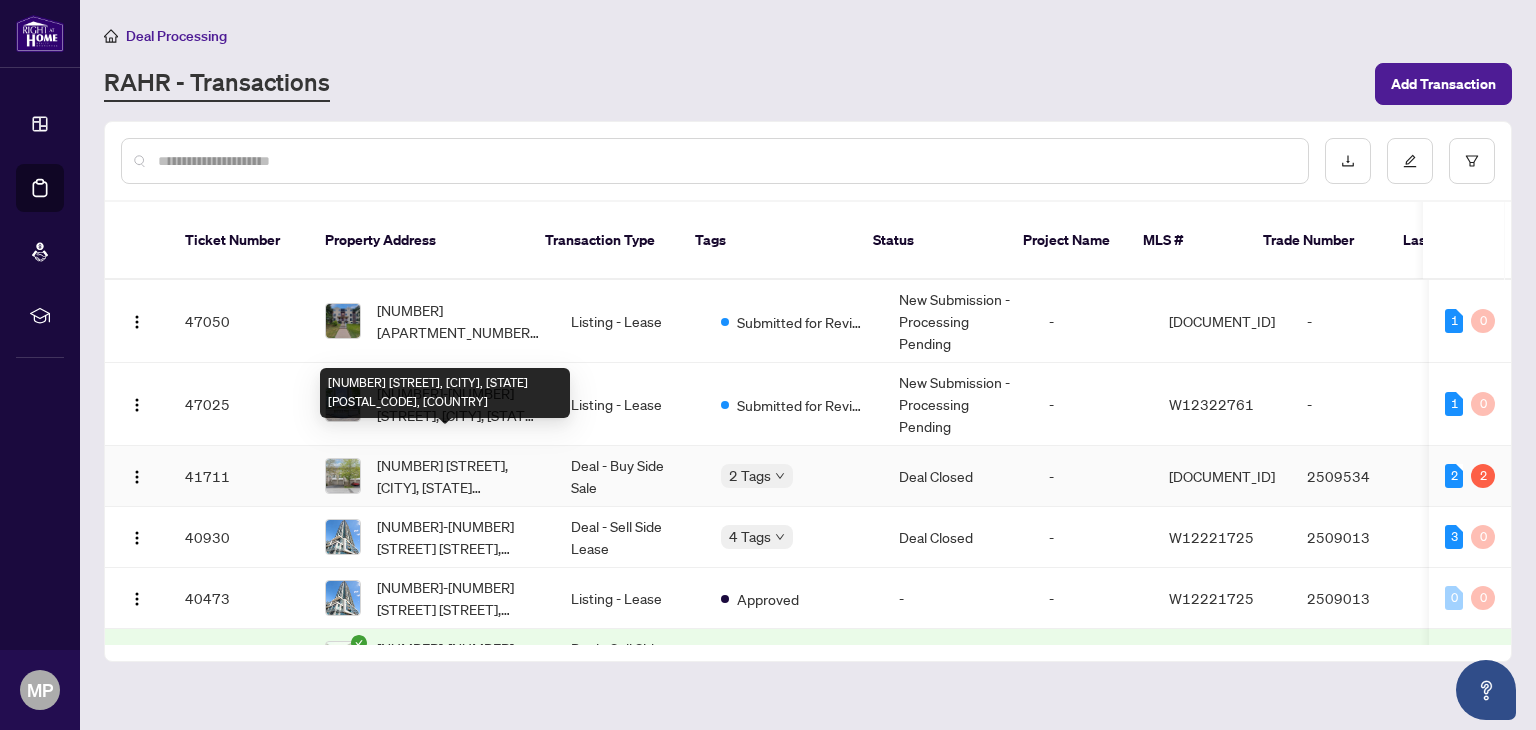 click on "[NUMBER] [STREET], [CITY], [STATE] [POSTAL_CODE], [COUNTRY]" at bounding box center (458, 476) 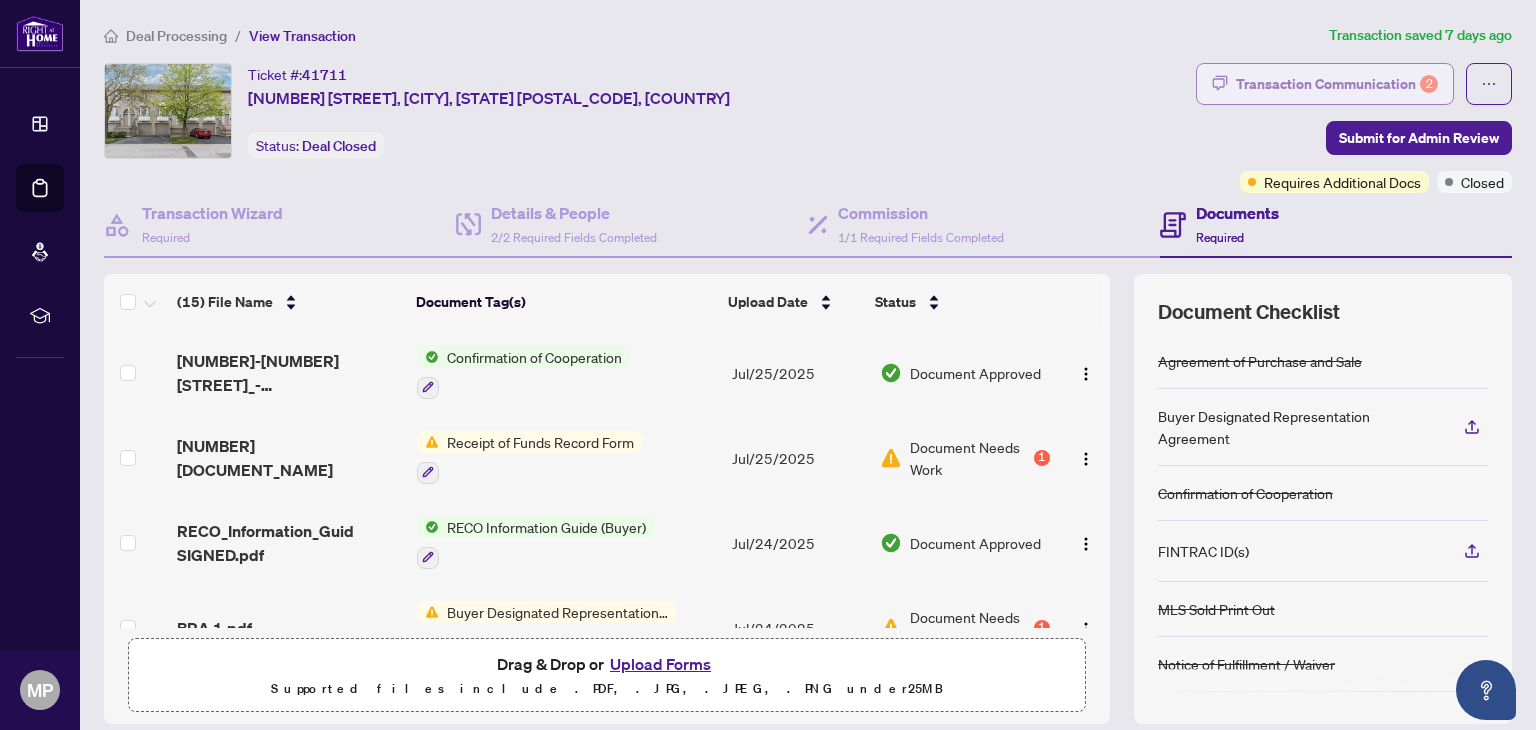 click on "Transaction Communication 2" at bounding box center [1337, 84] 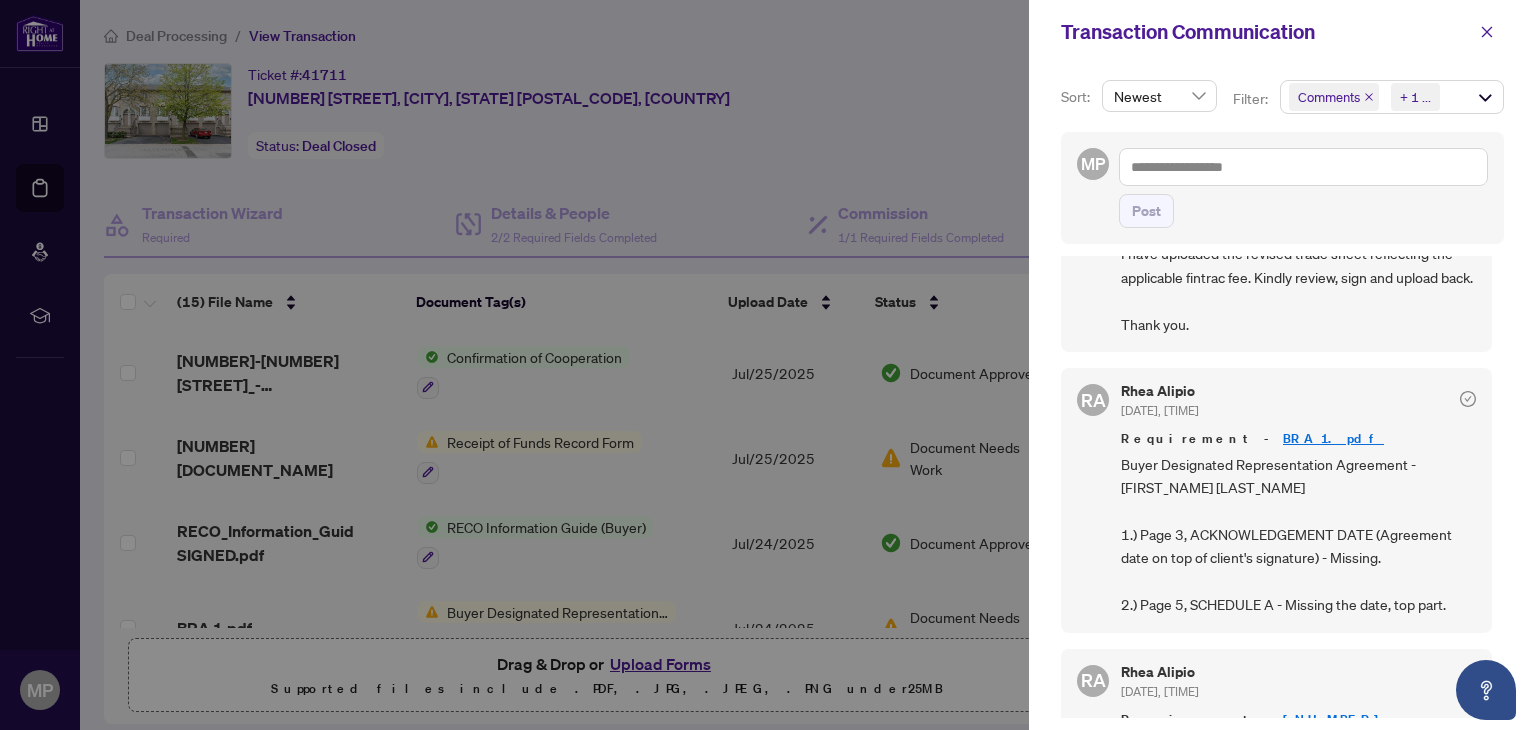 scroll, scrollTop: 266, scrollLeft: 0, axis: vertical 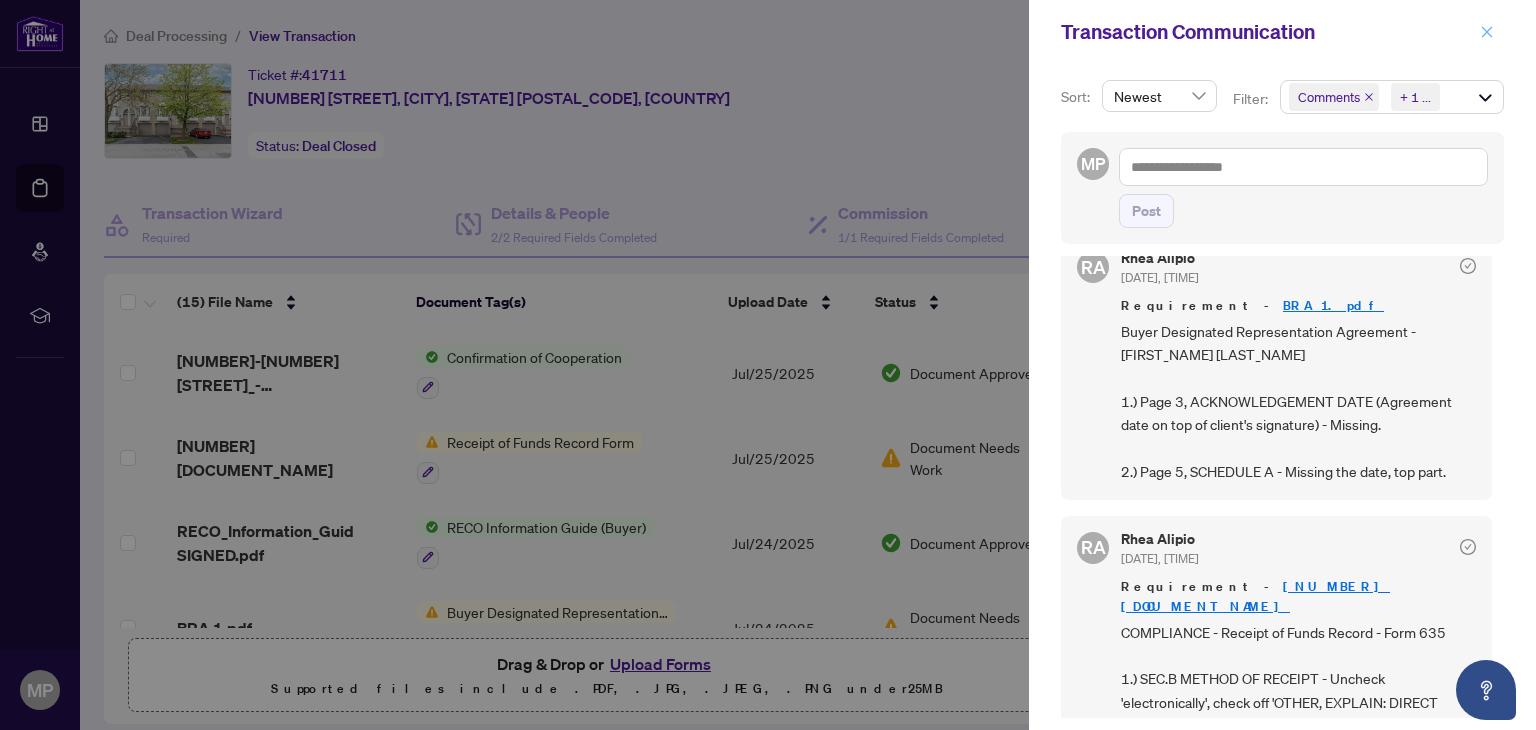 click 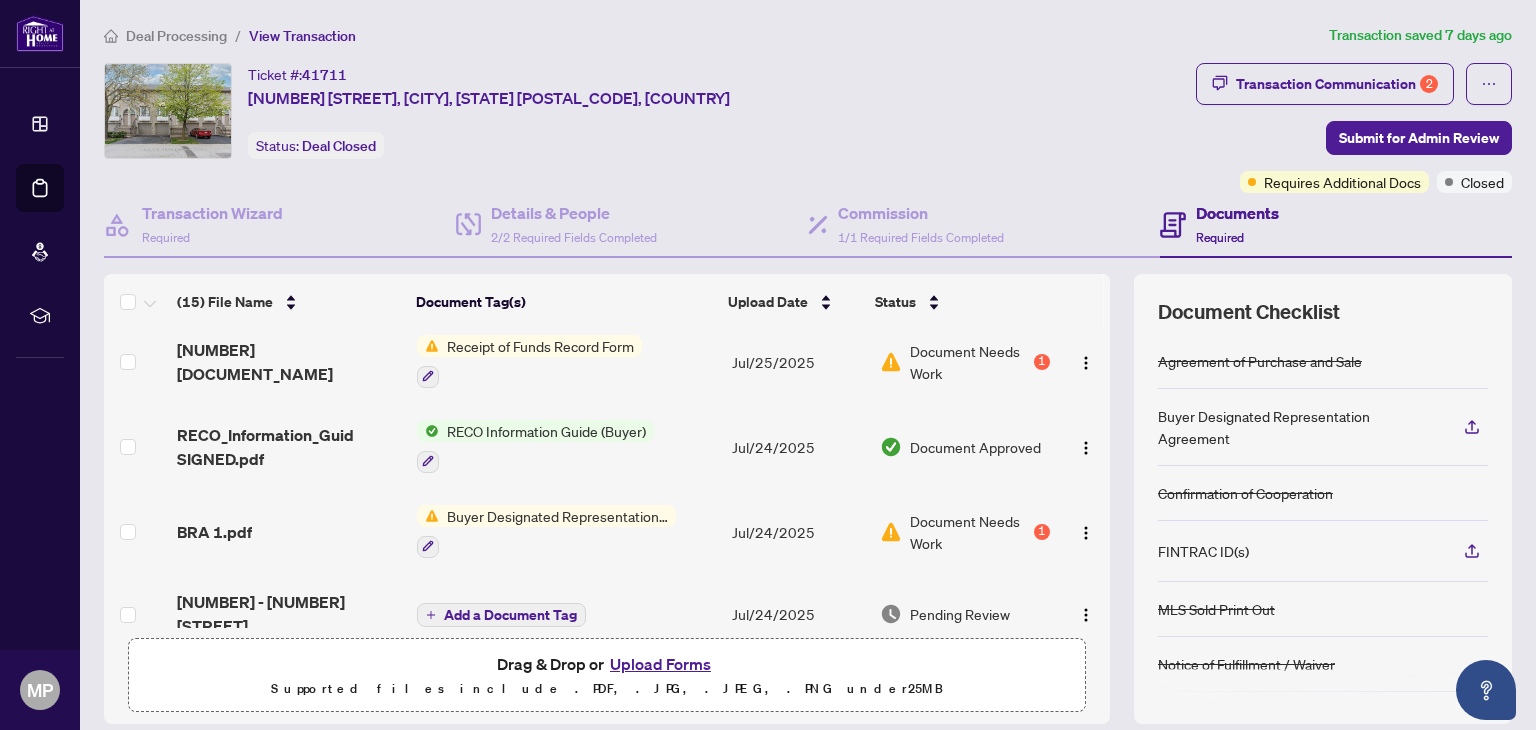 scroll, scrollTop: 133, scrollLeft: 0, axis: vertical 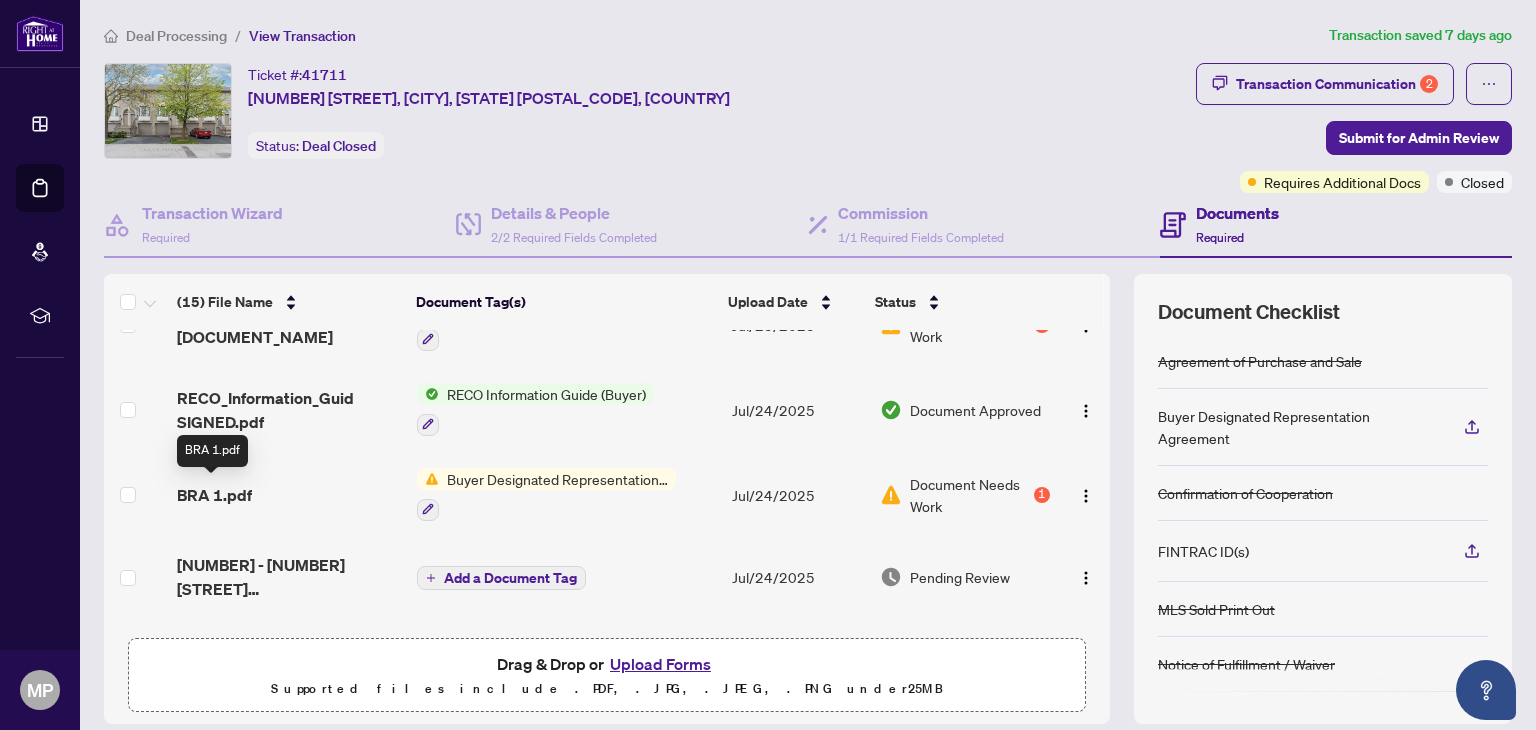 click on "BRA 1.pdf" at bounding box center [214, 495] 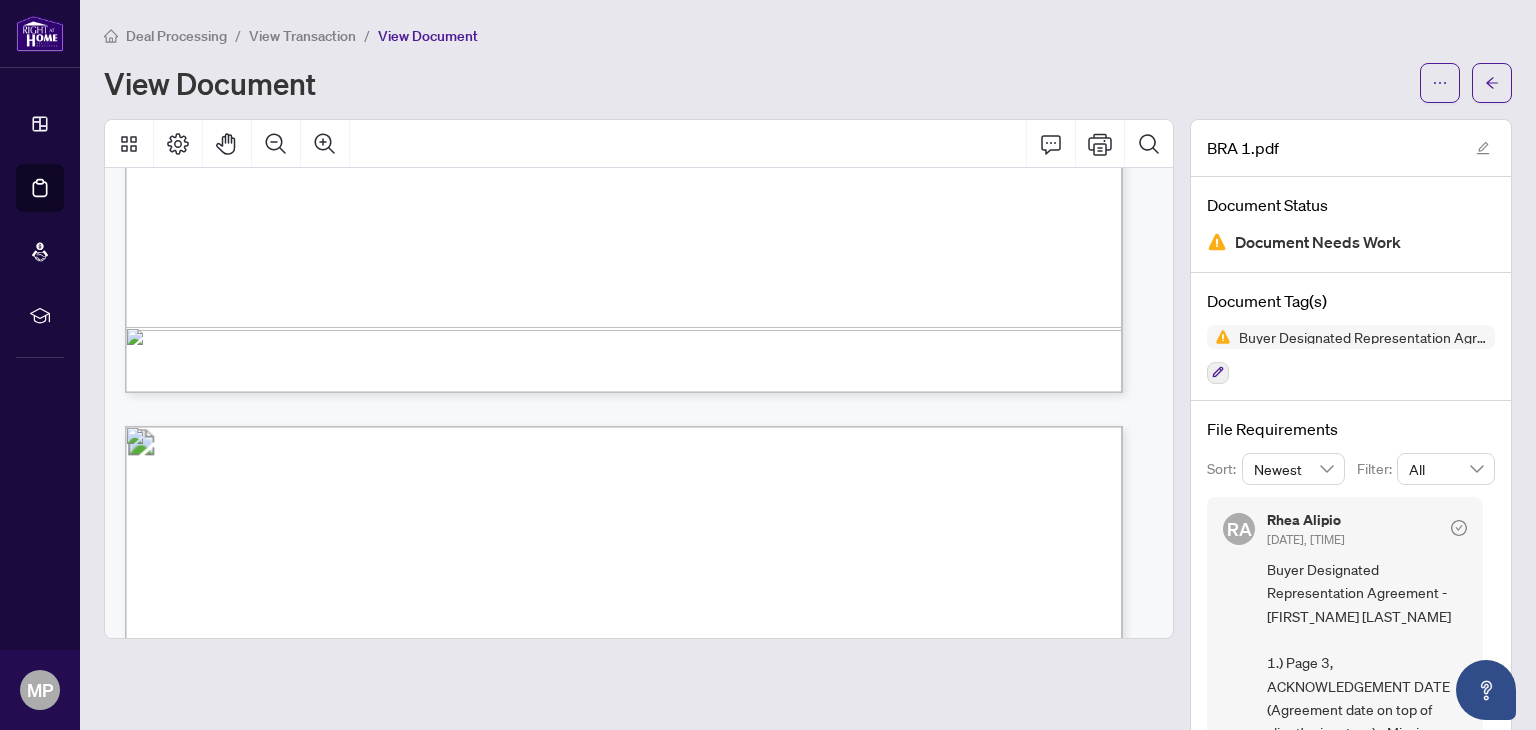 scroll, scrollTop: 3600, scrollLeft: 0, axis: vertical 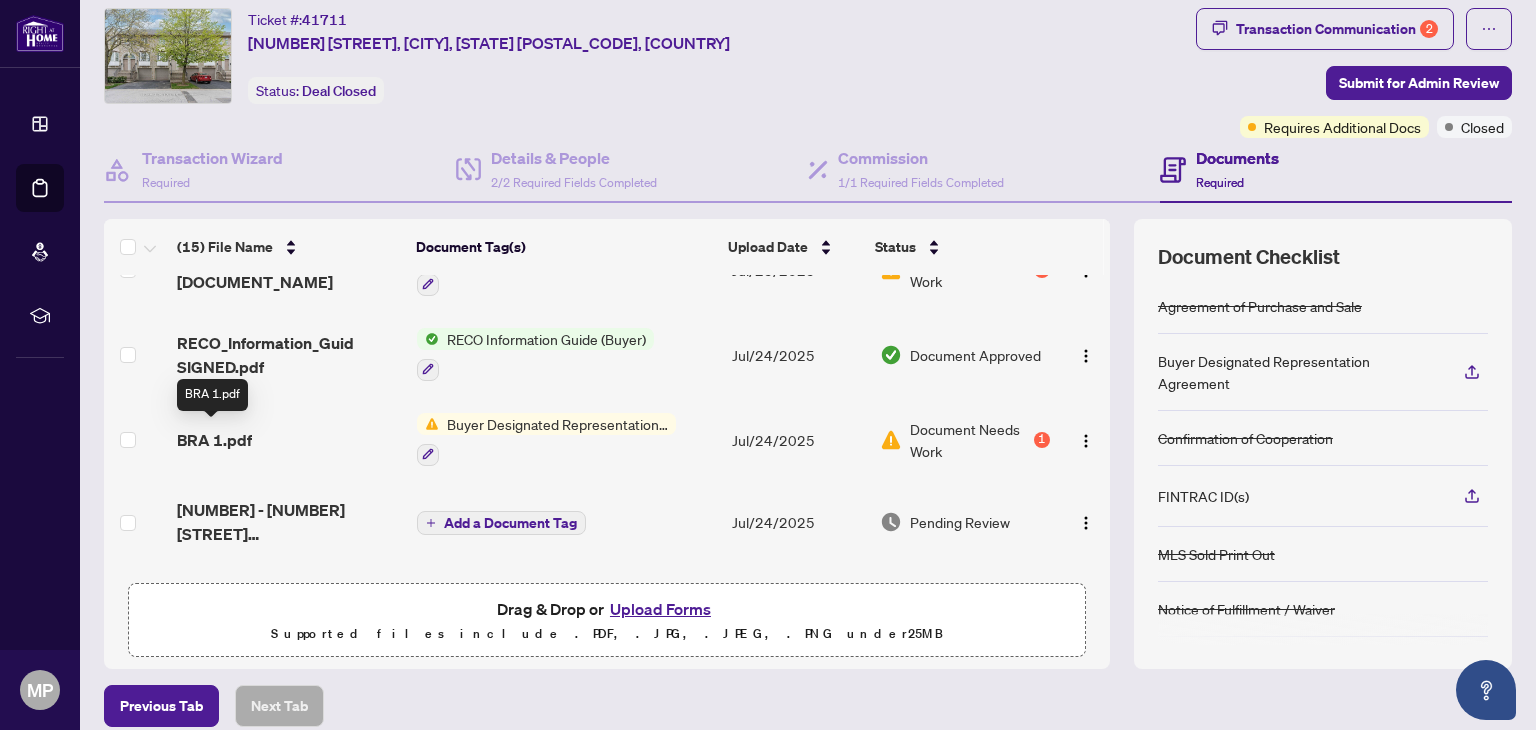 click on "BRA 1.pdf" at bounding box center (214, 440) 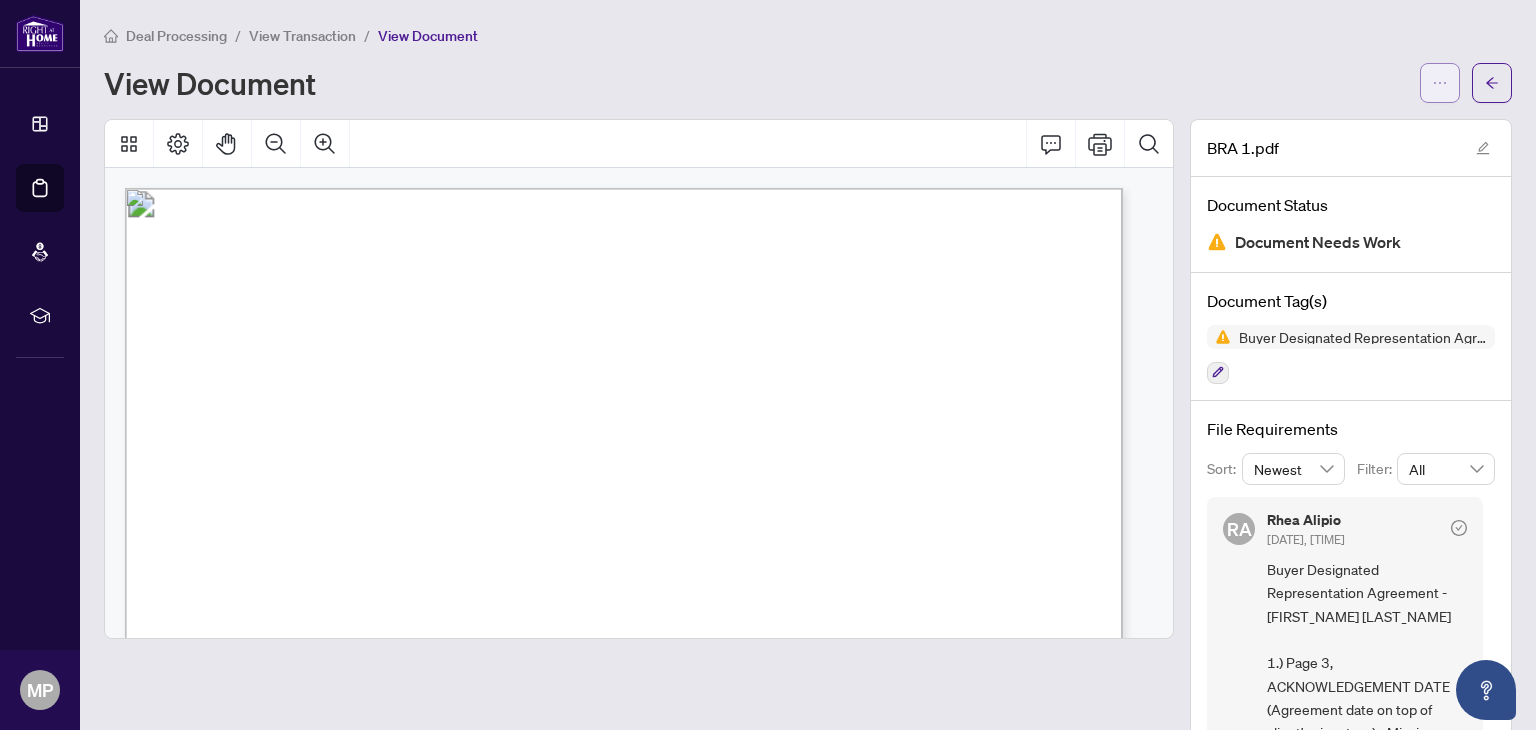 click 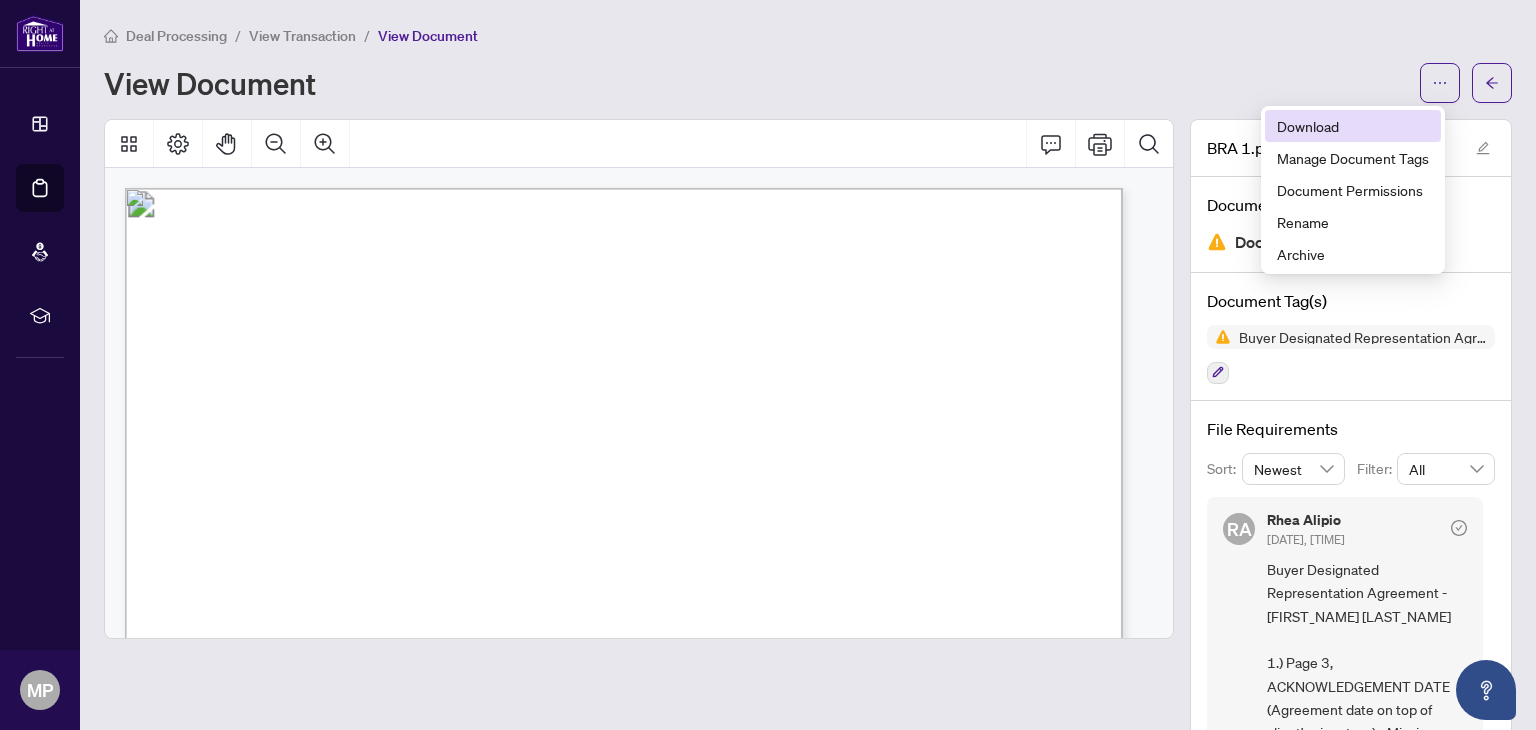 click on "Download" at bounding box center (1353, 126) 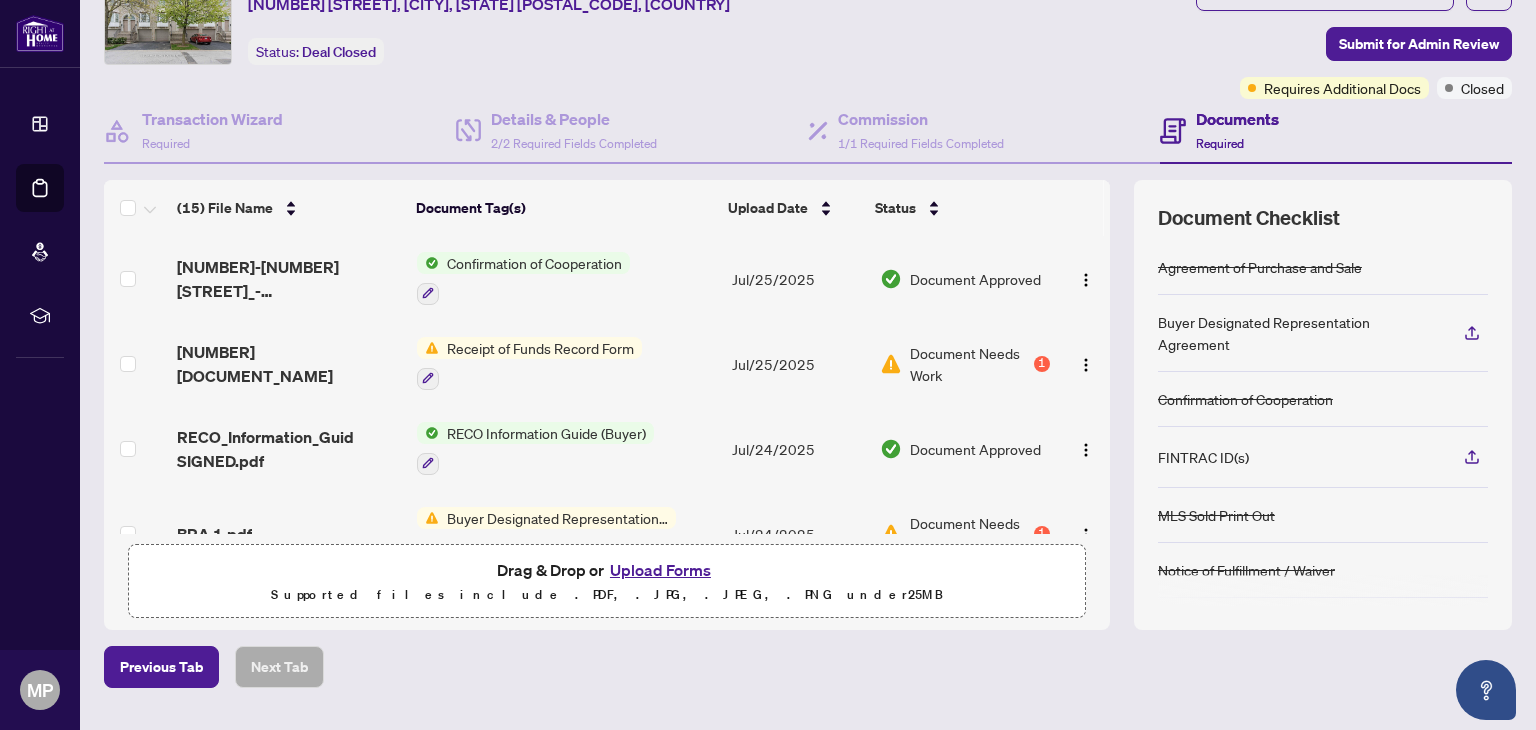 scroll, scrollTop: 144, scrollLeft: 0, axis: vertical 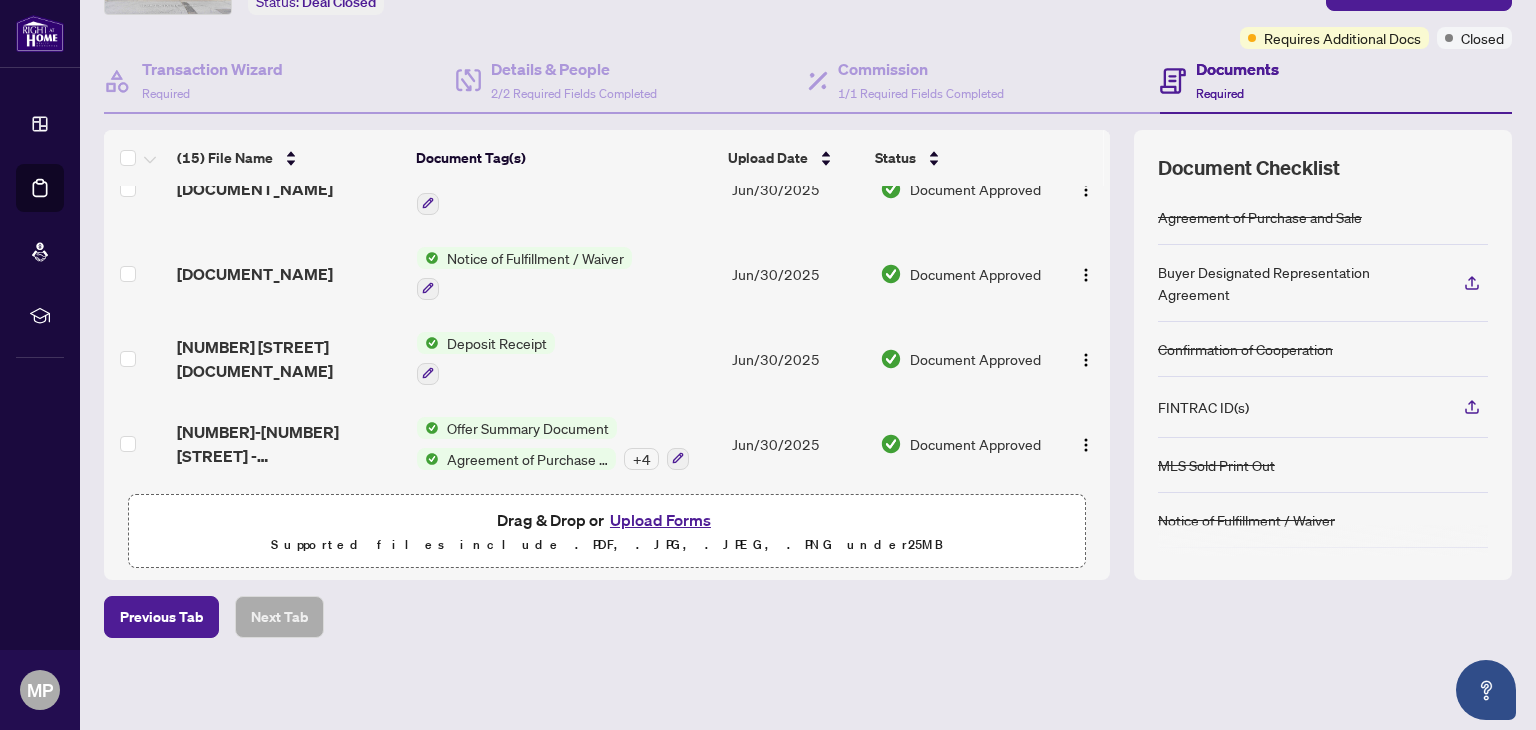 click on "Upload Forms" at bounding box center [660, 520] 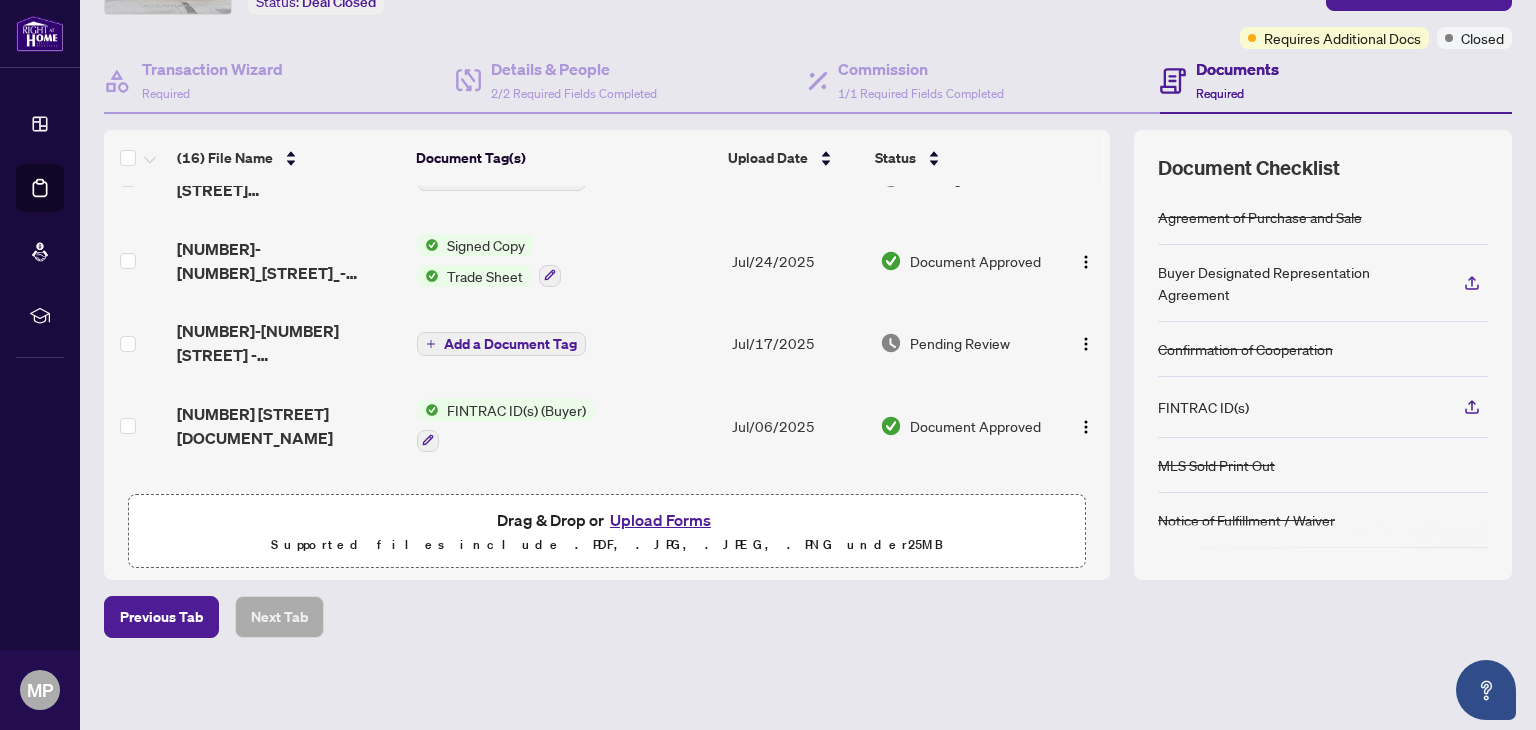 scroll, scrollTop: 432, scrollLeft: 0, axis: vertical 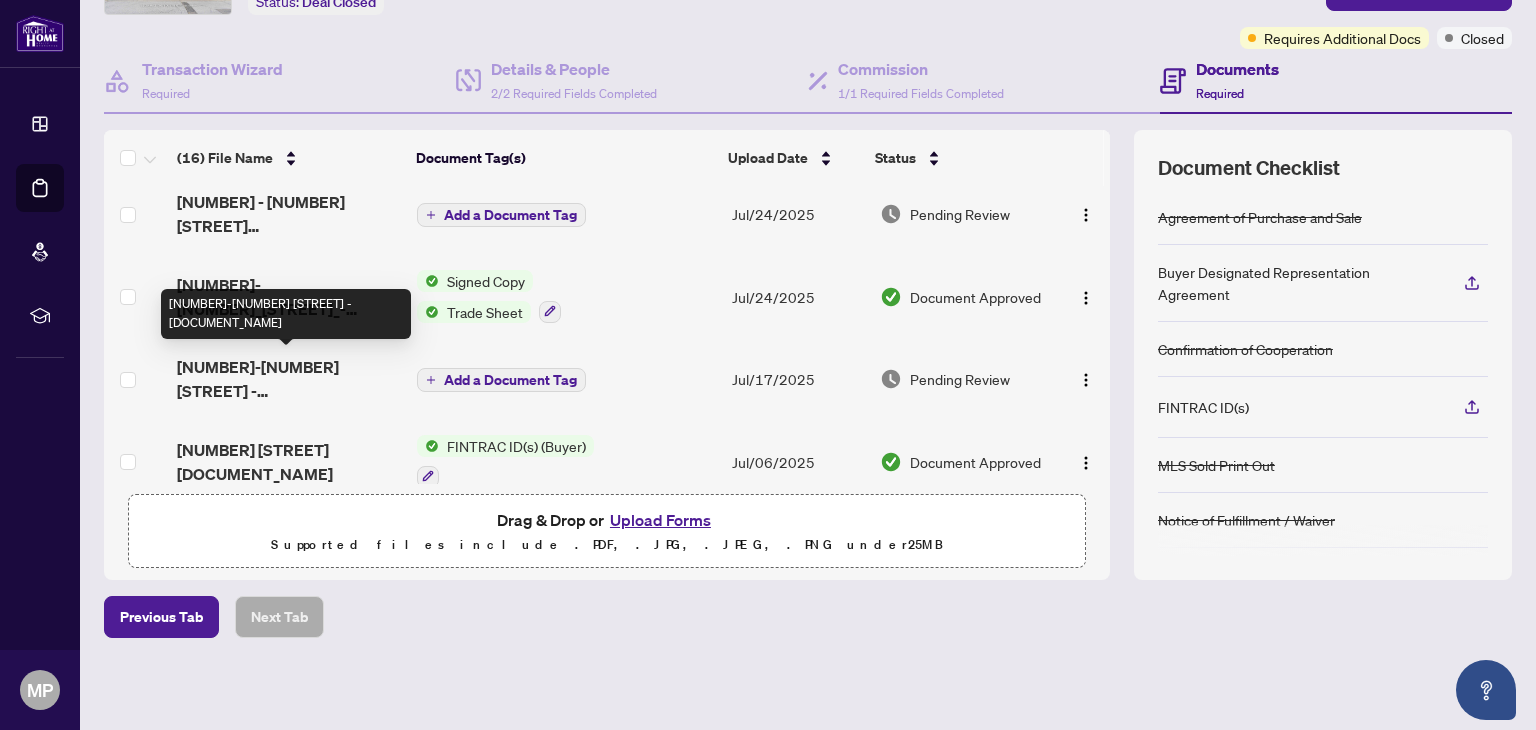 click on "[NUMBER]-[NUMBER] [STREET] - [DOCUMENT_NAME]" at bounding box center [289, 379] 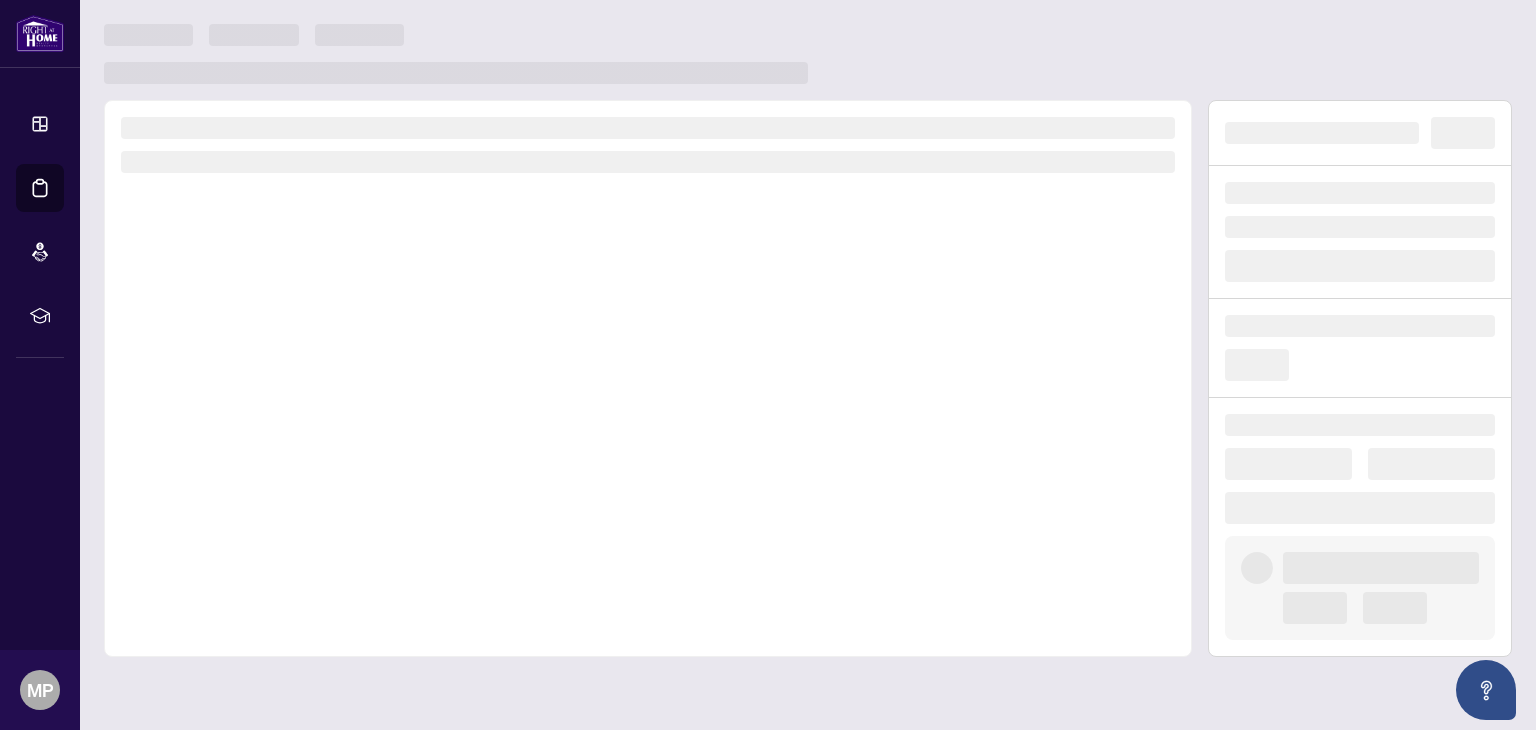 scroll, scrollTop: 0, scrollLeft: 0, axis: both 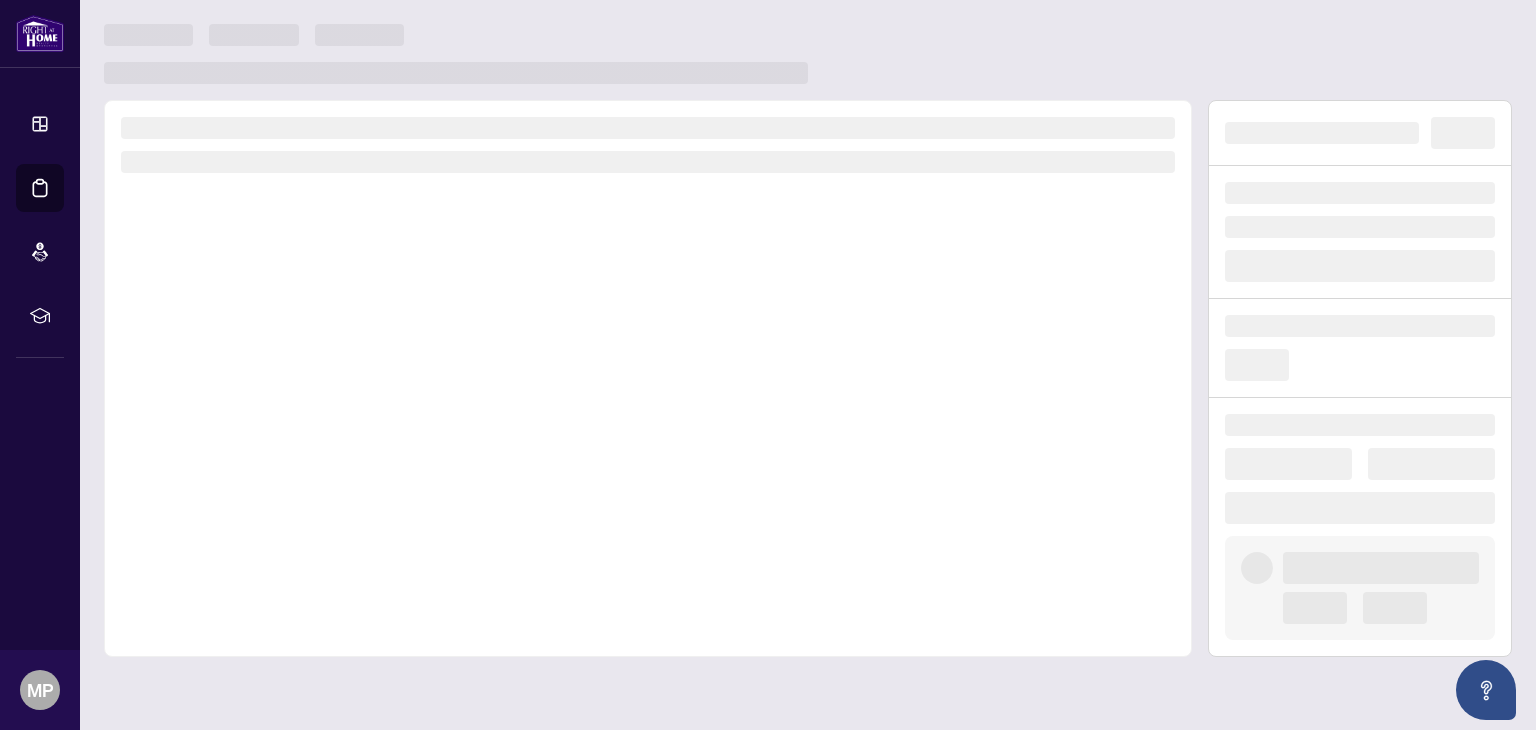 click at bounding box center [648, 378] 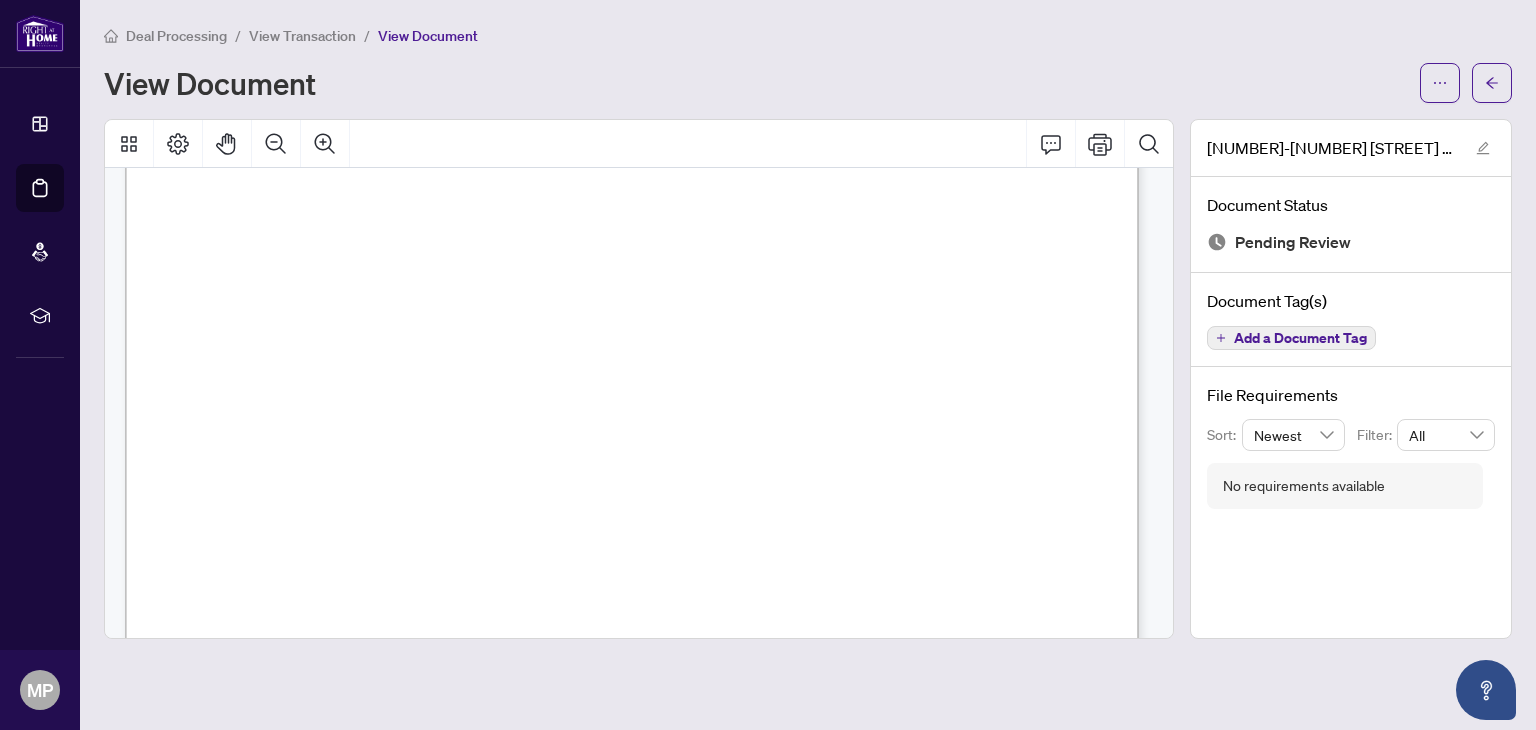 scroll, scrollTop: 0, scrollLeft: 0, axis: both 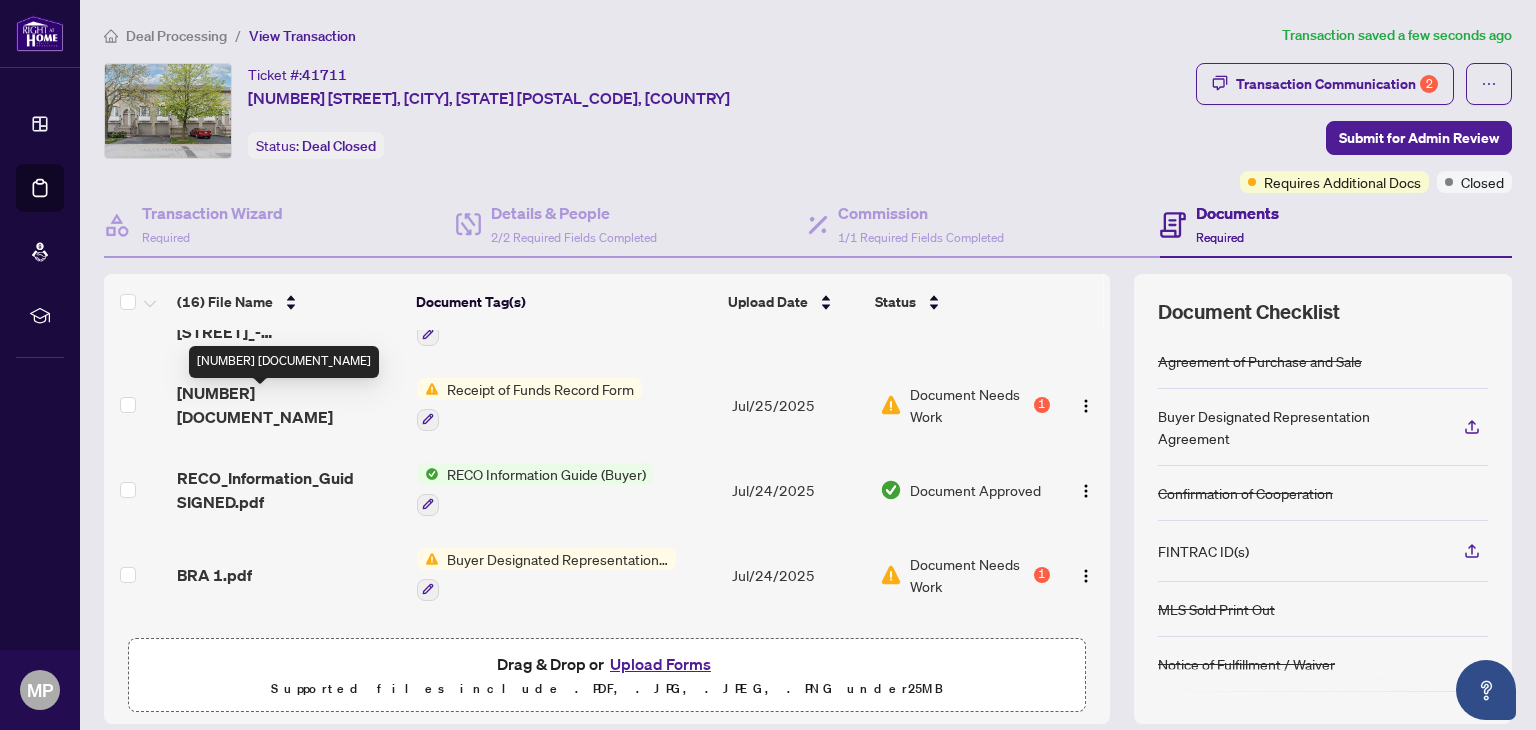 click on "[NUMBER] [DOCUMENT_NAME]" at bounding box center (289, 405) 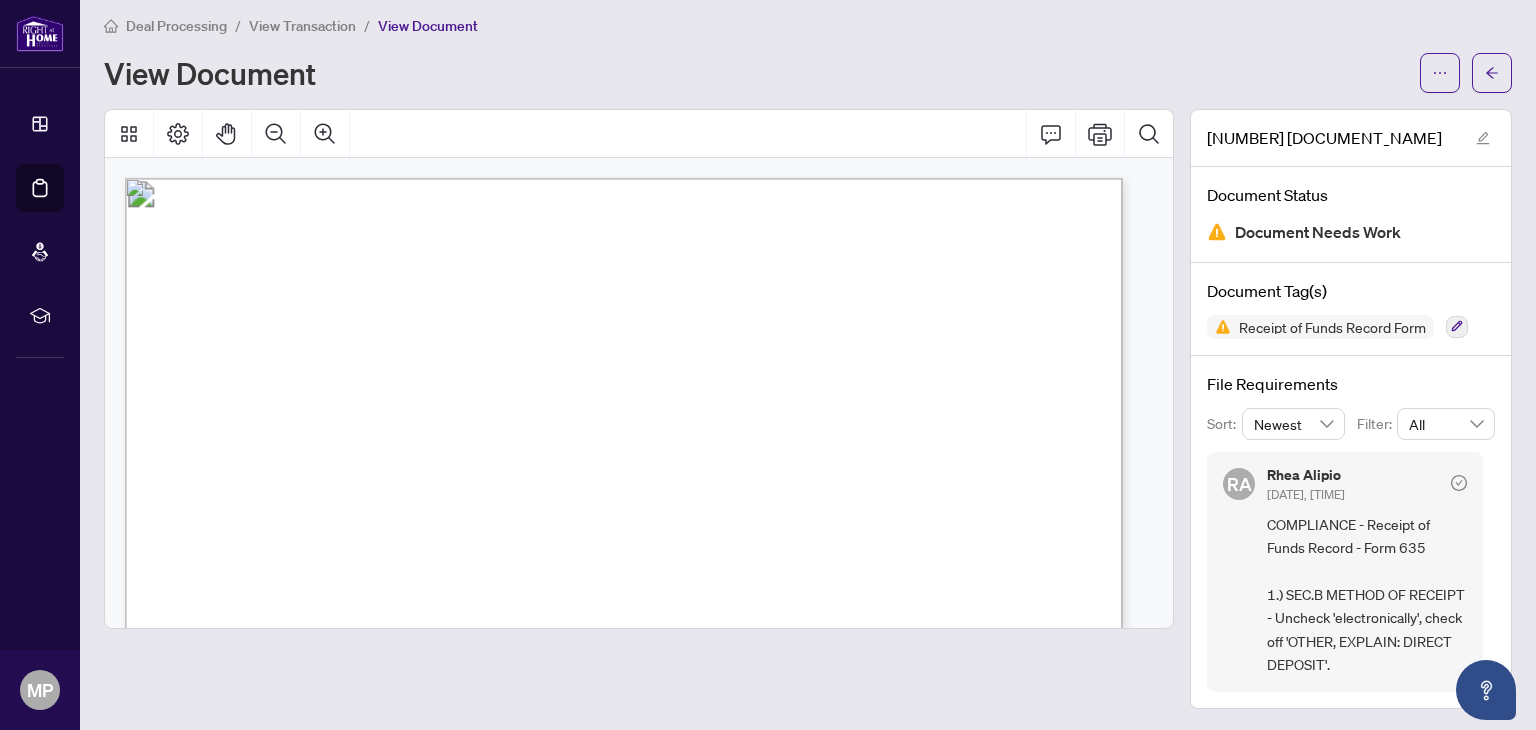scroll, scrollTop: 0, scrollLeft: 0, axis: both 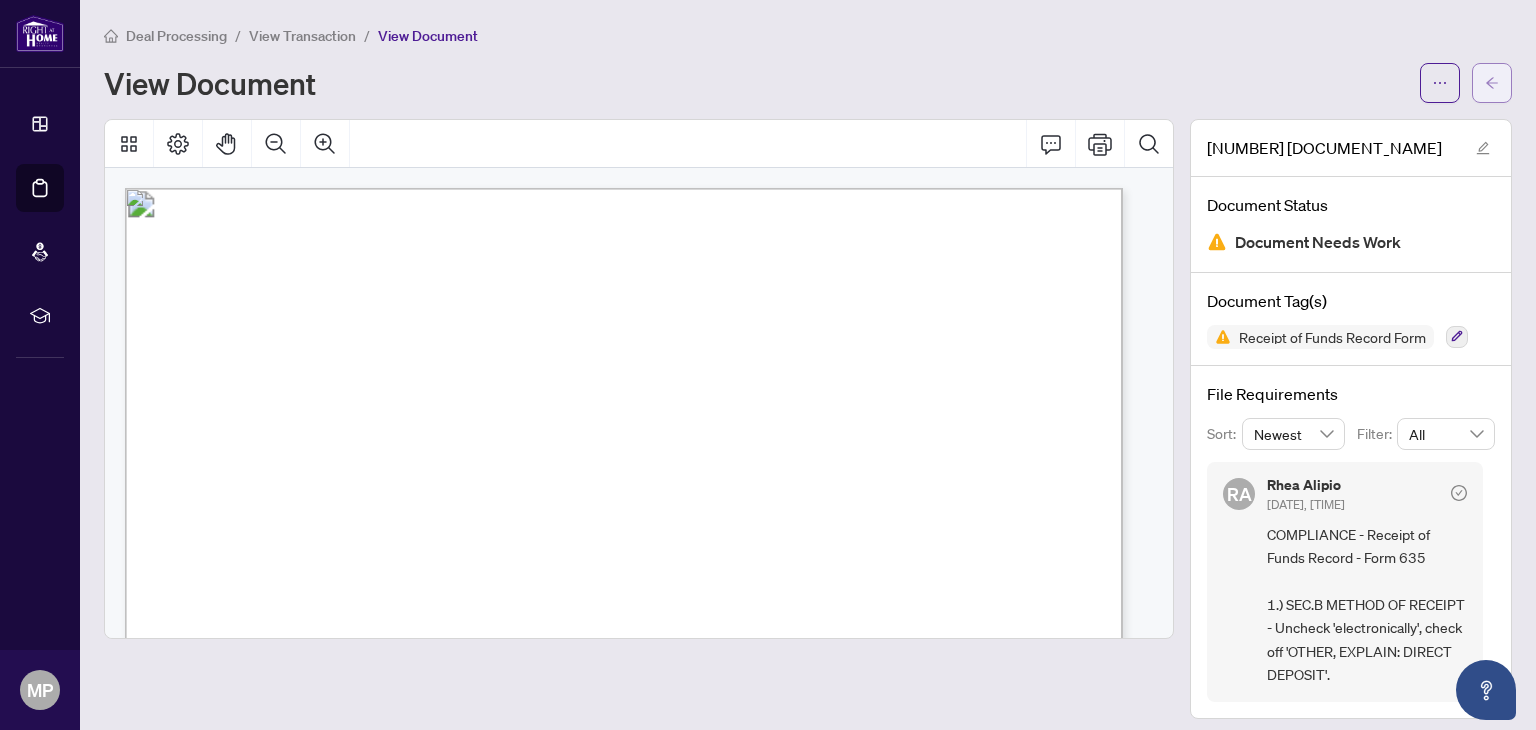 click 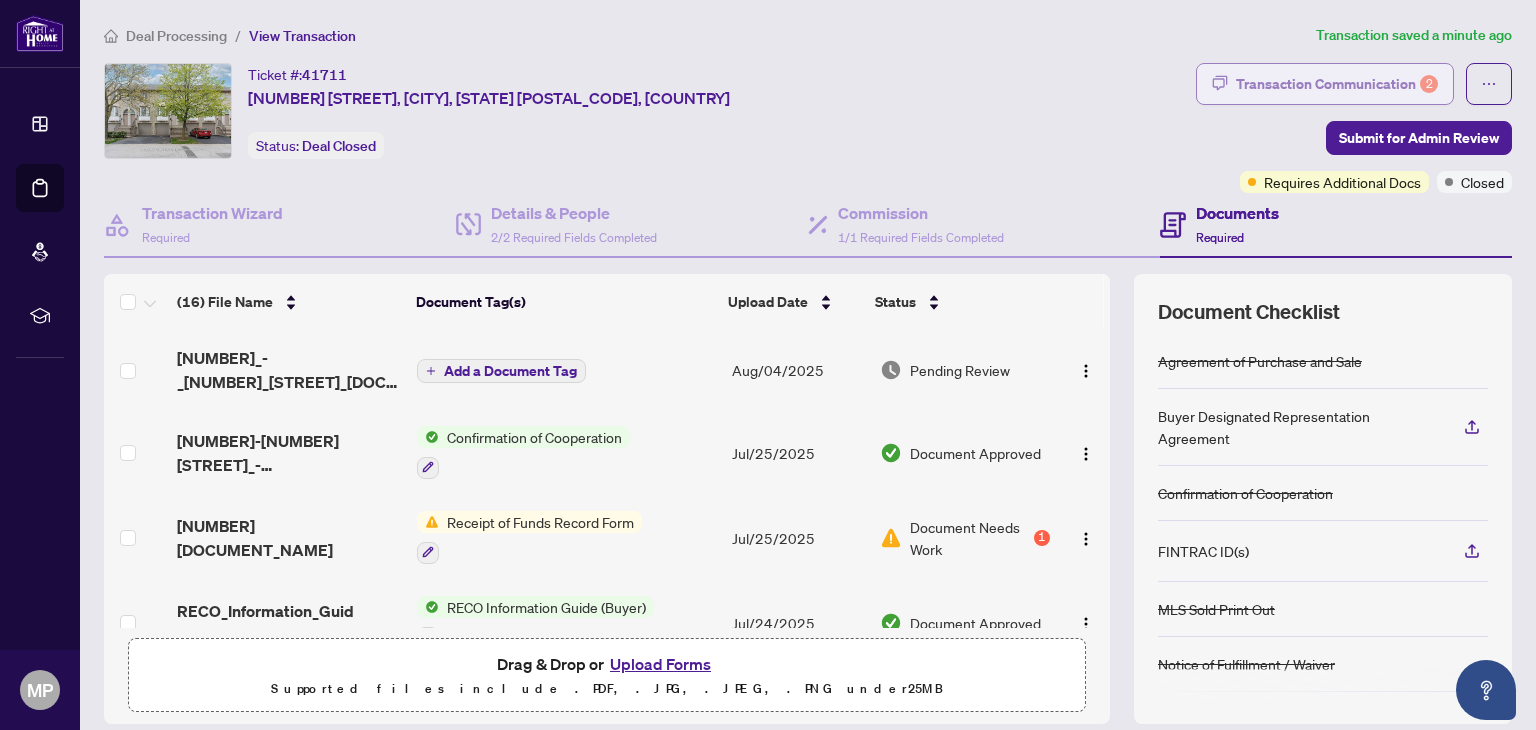 click on "Transaction Communication 2" at bounding box center [1337, 84] 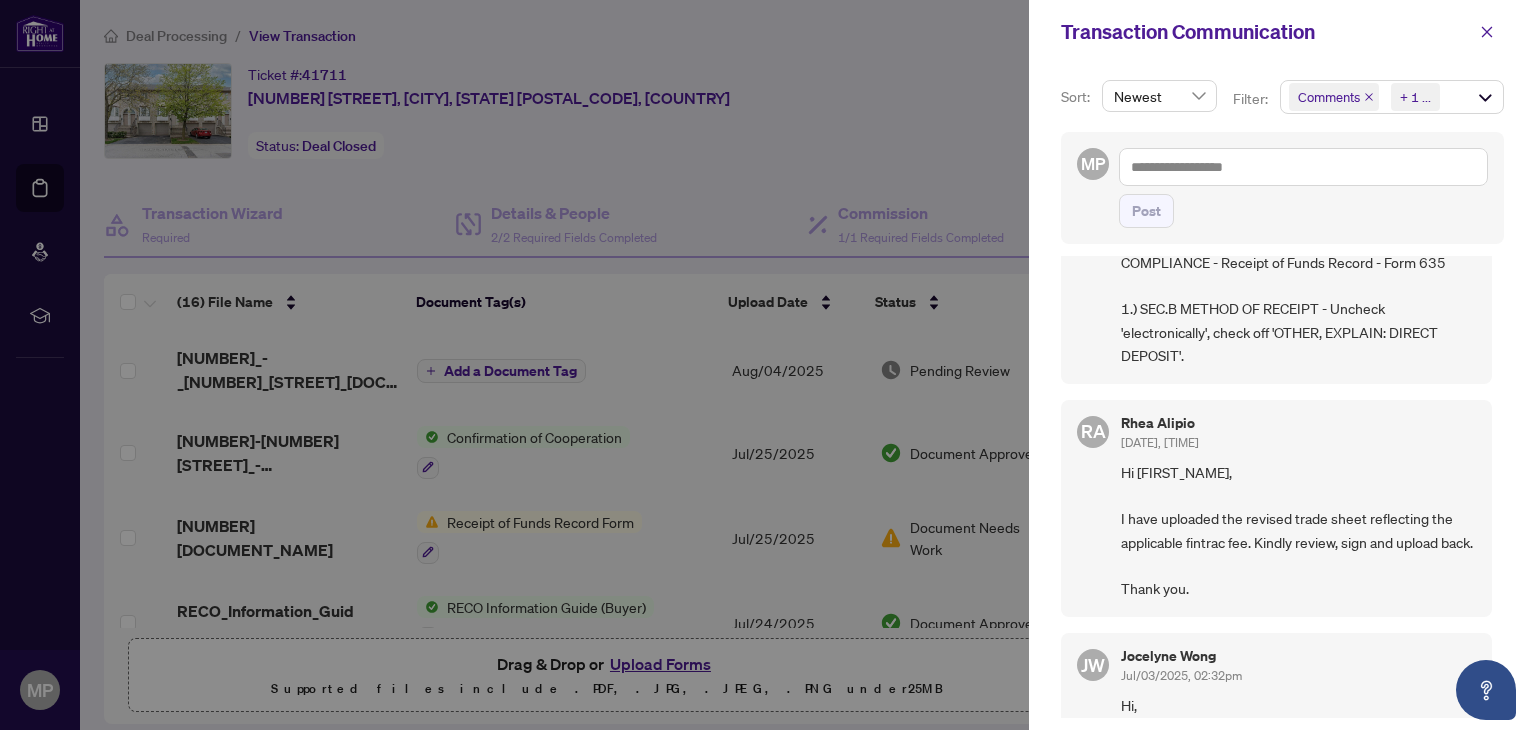 scroll, scrollTop: 666, scrollLeft: 0, axis: vertical 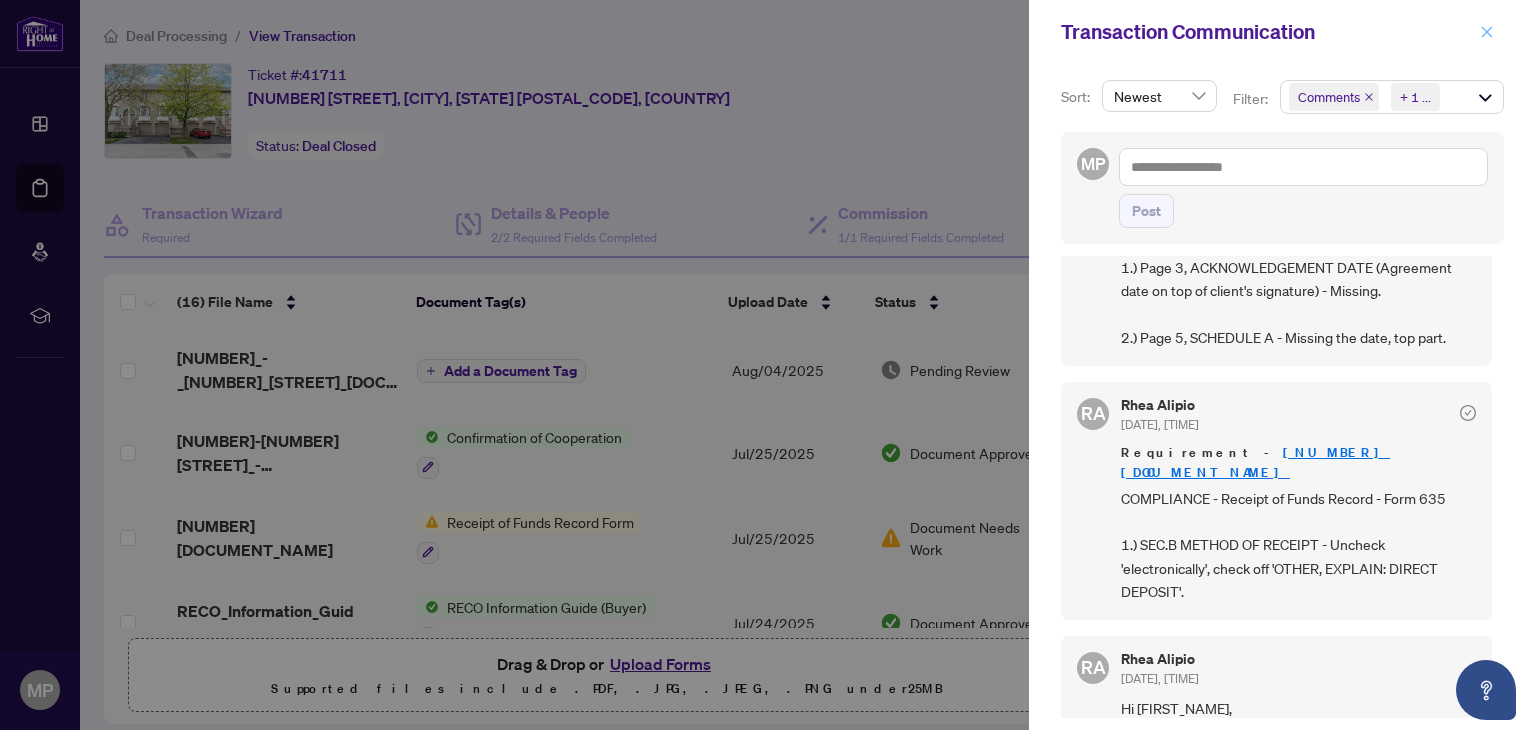 click 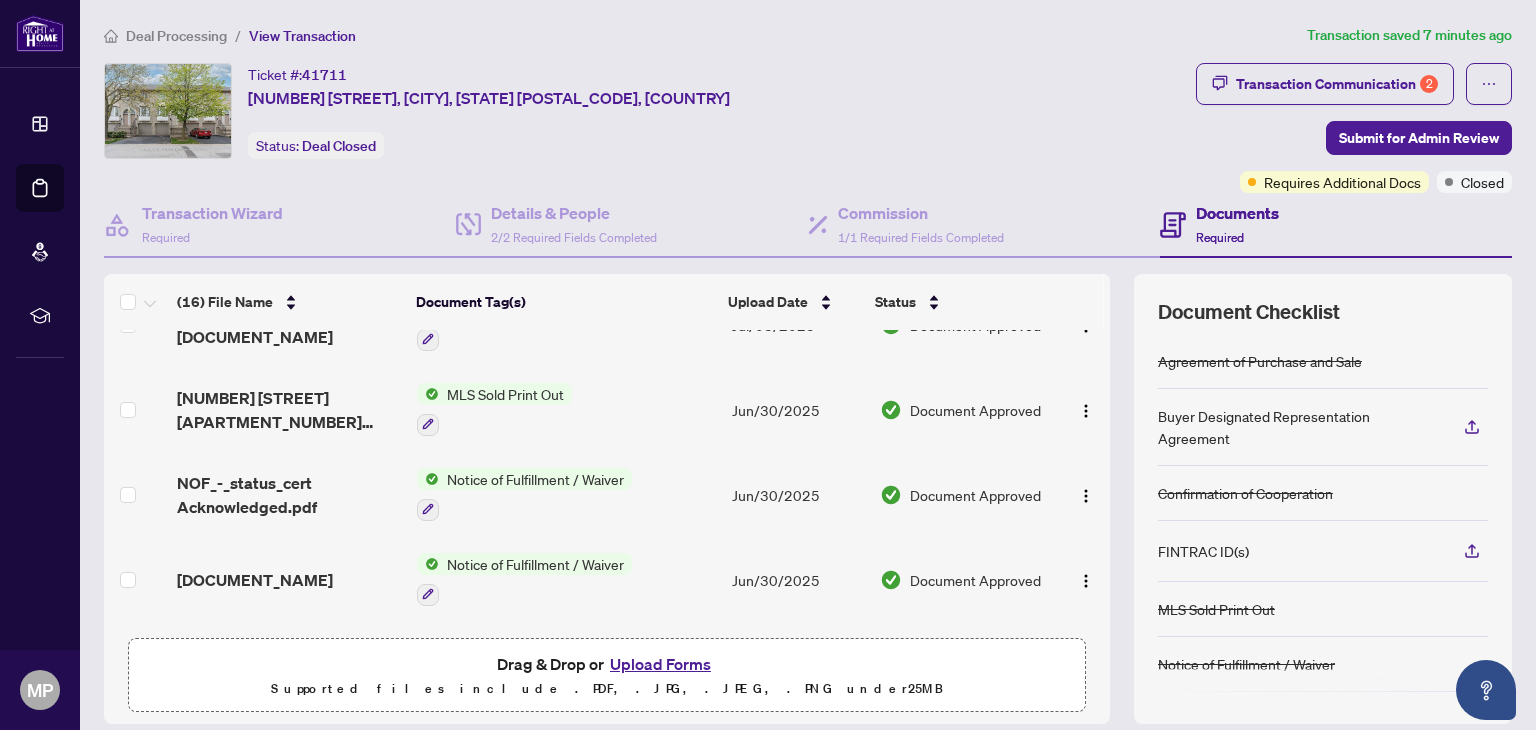scroll, scrollTop: 1045, scrollLeft: 0, axis: vertical 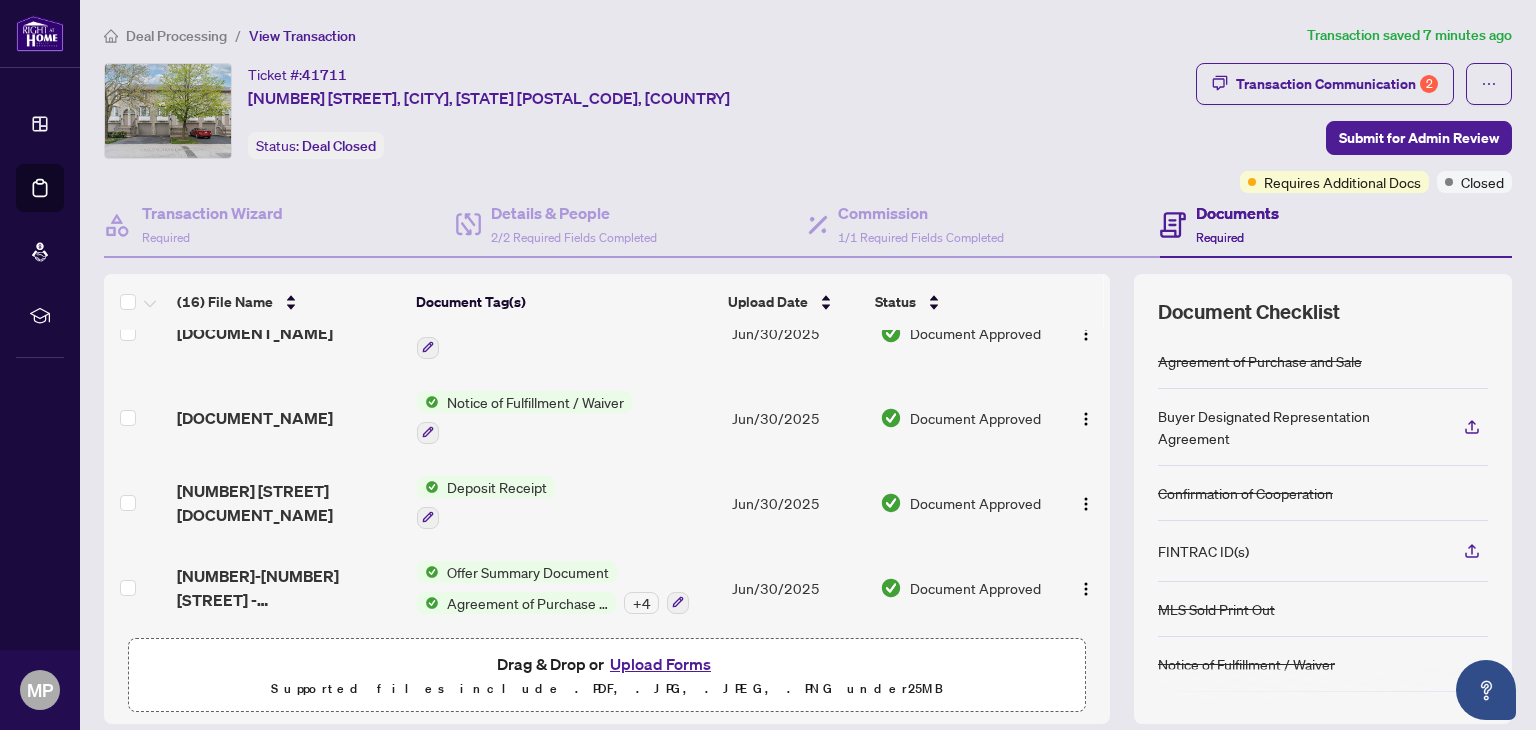 click on "Upload Forms" at bounding box center [660, 664] 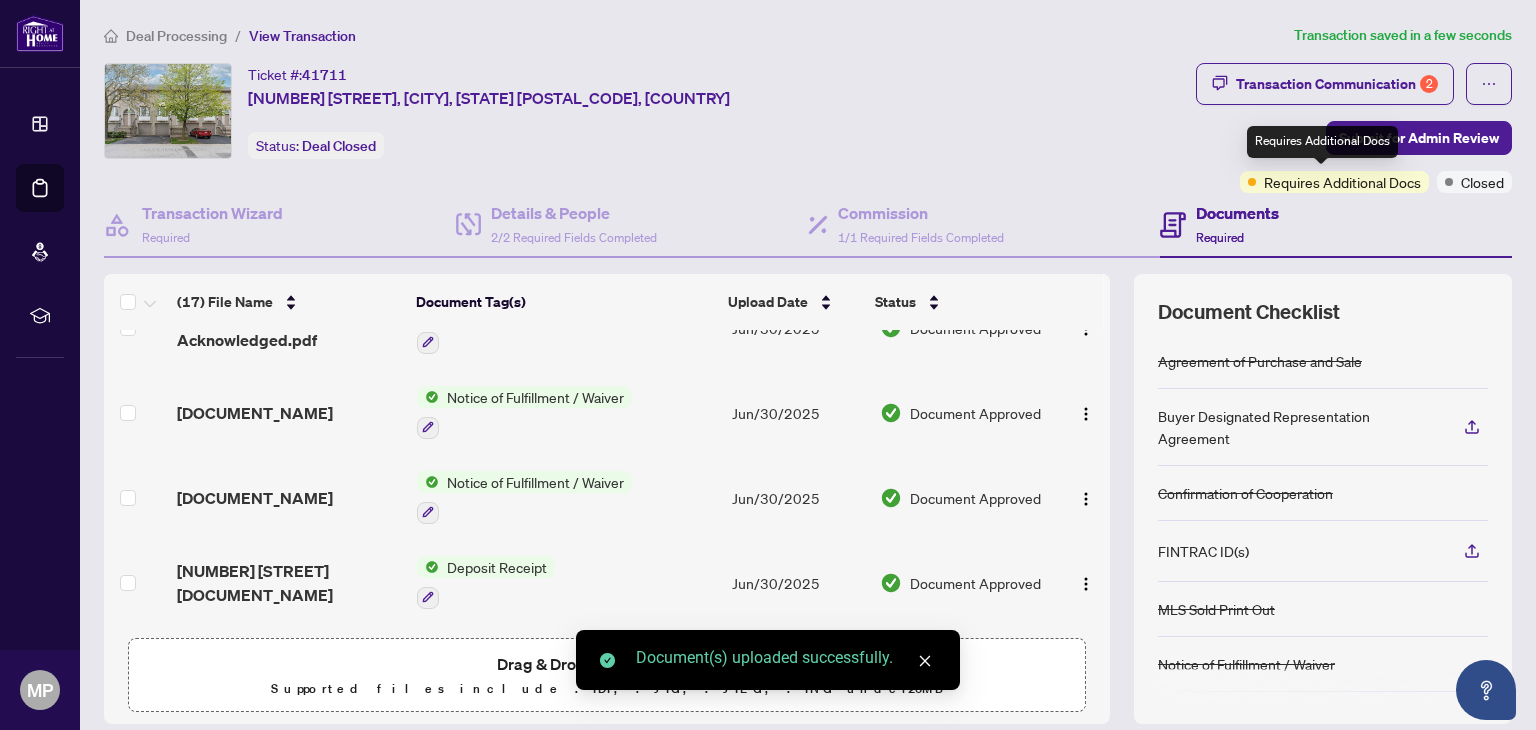 click on "Requires Additional Docs" at bounding box center [1322, 142] 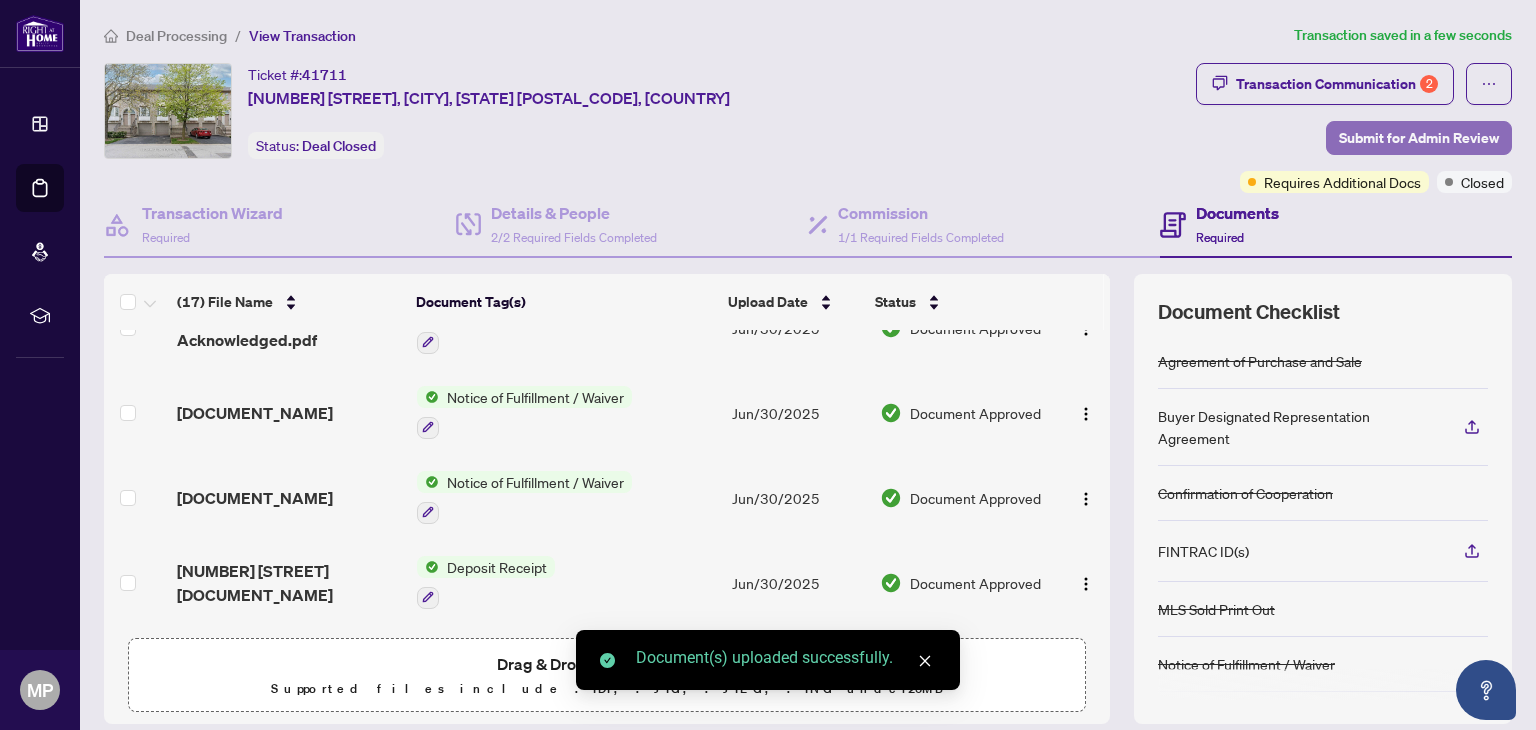 click on "Submit for Admin Review" at bounding box center [1419, 138] 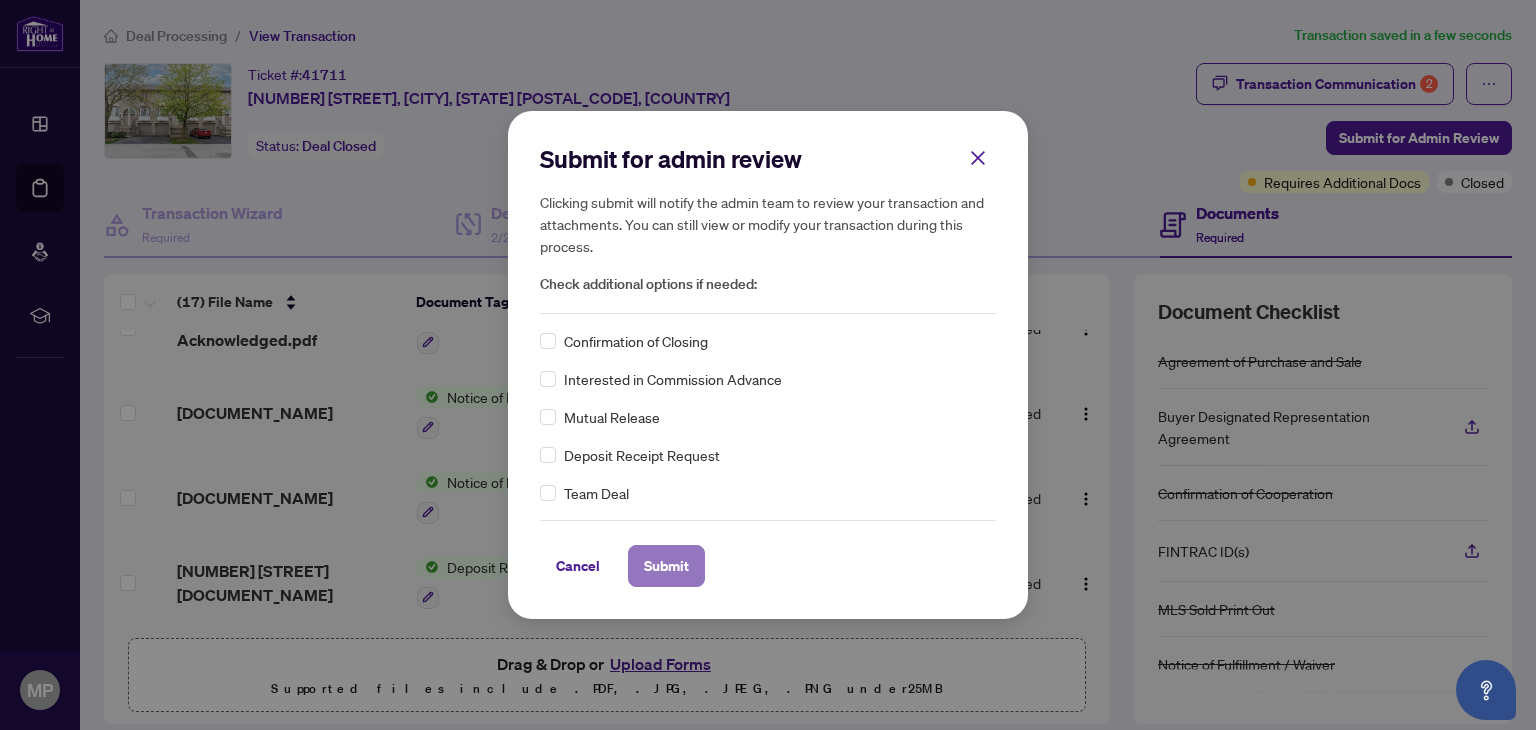 click on "Submit" at bounding box center (666, 566) 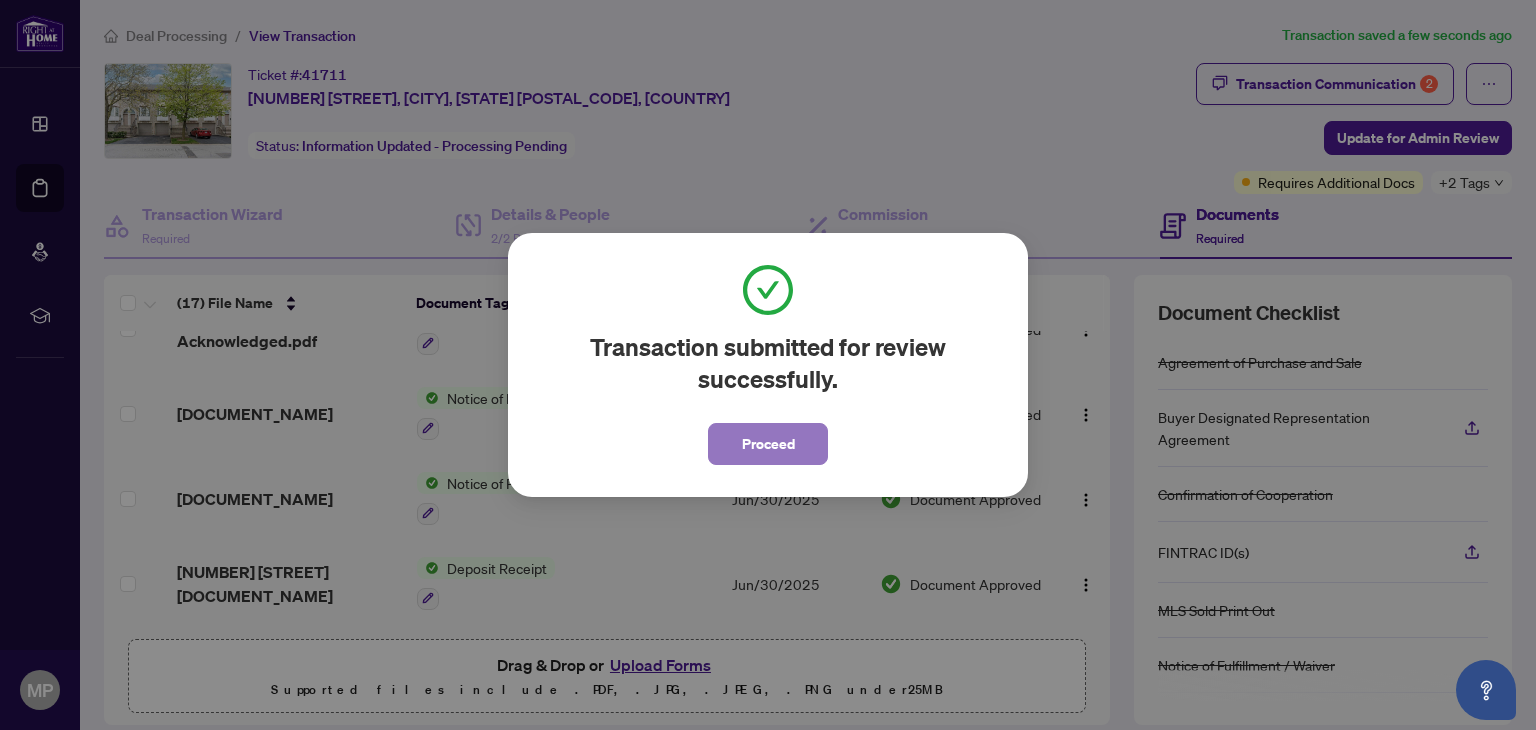 click on "Proceed" at bounding box center [768, 444] 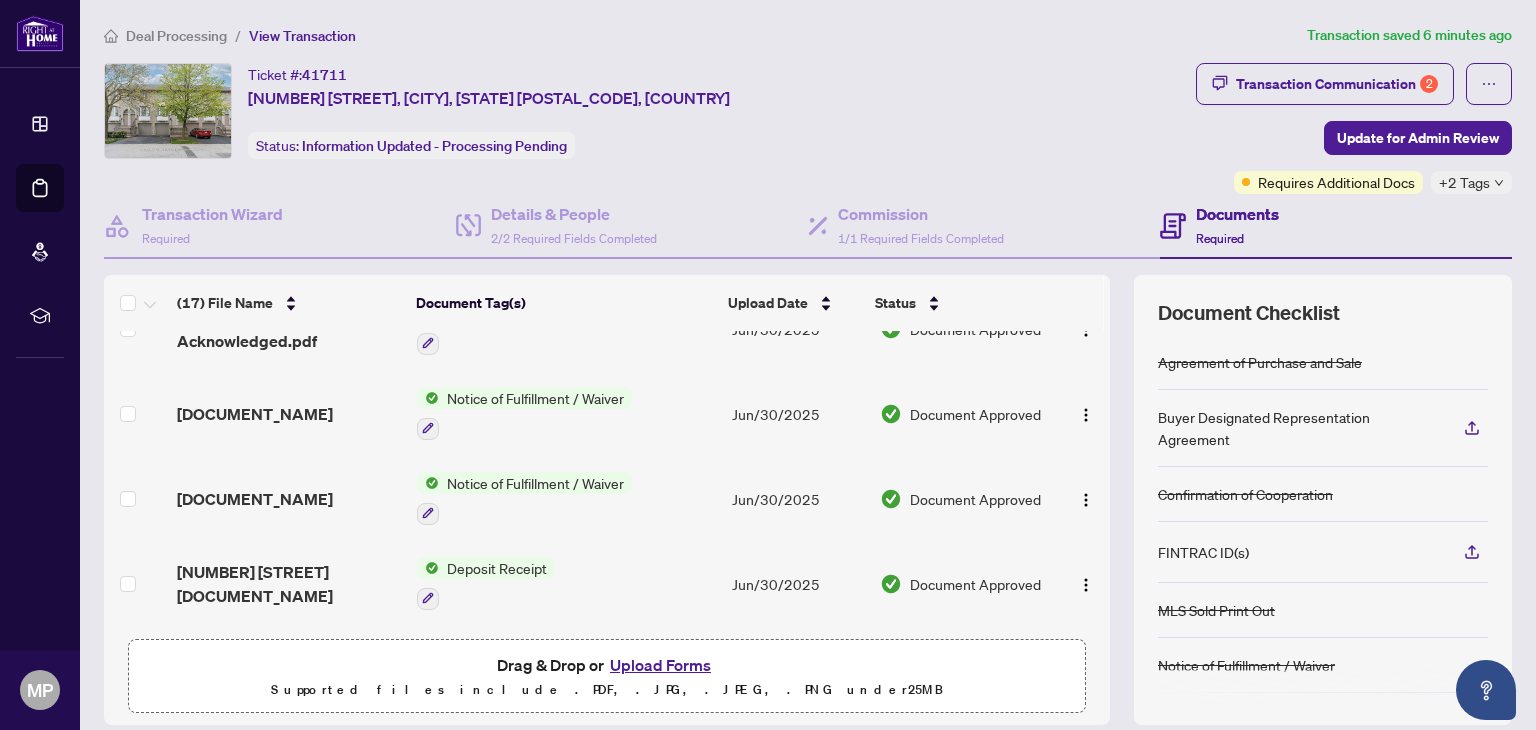 click on "Deal Processing" at bounding box center (176, 36) 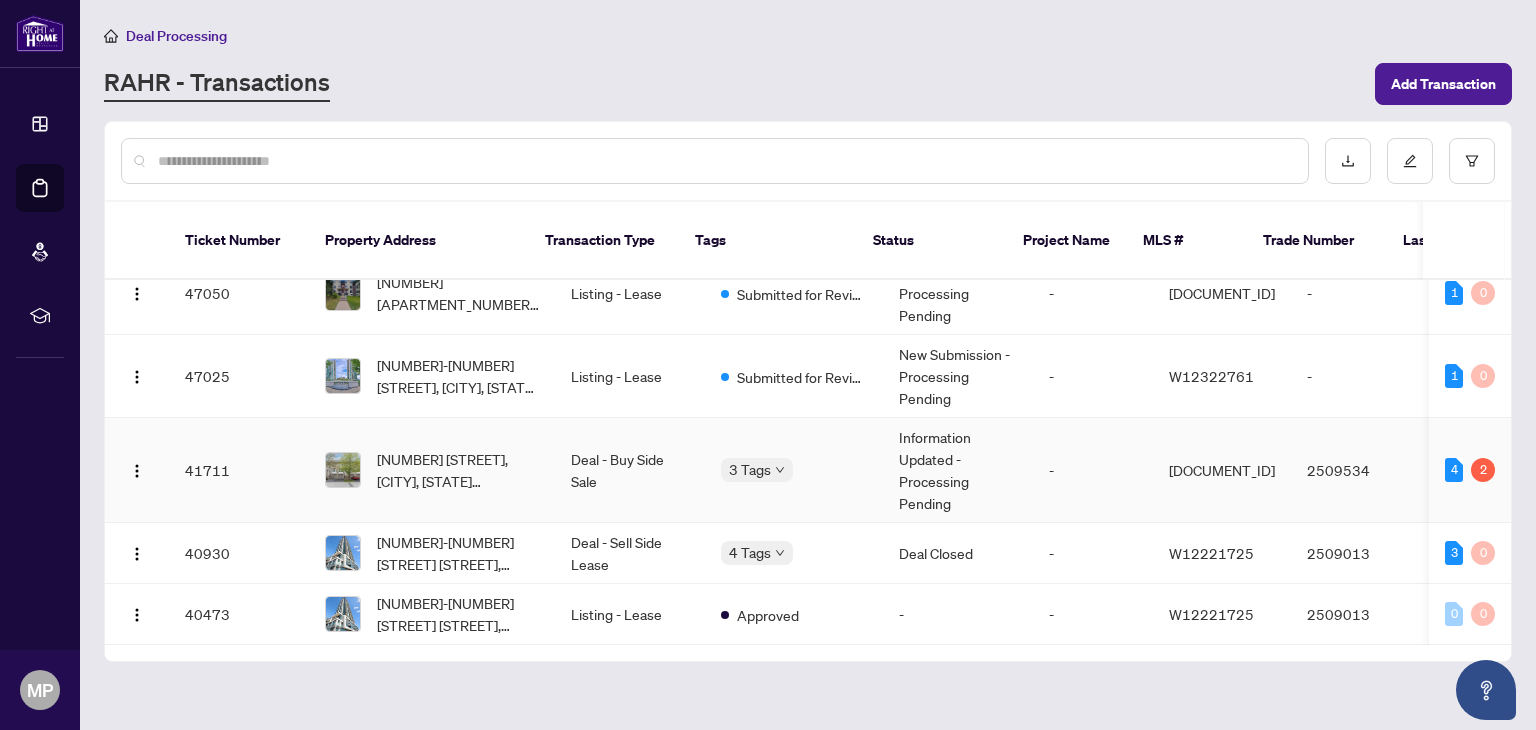scroll, scrollTop: 0, scrollLeft: 0, axis: both 